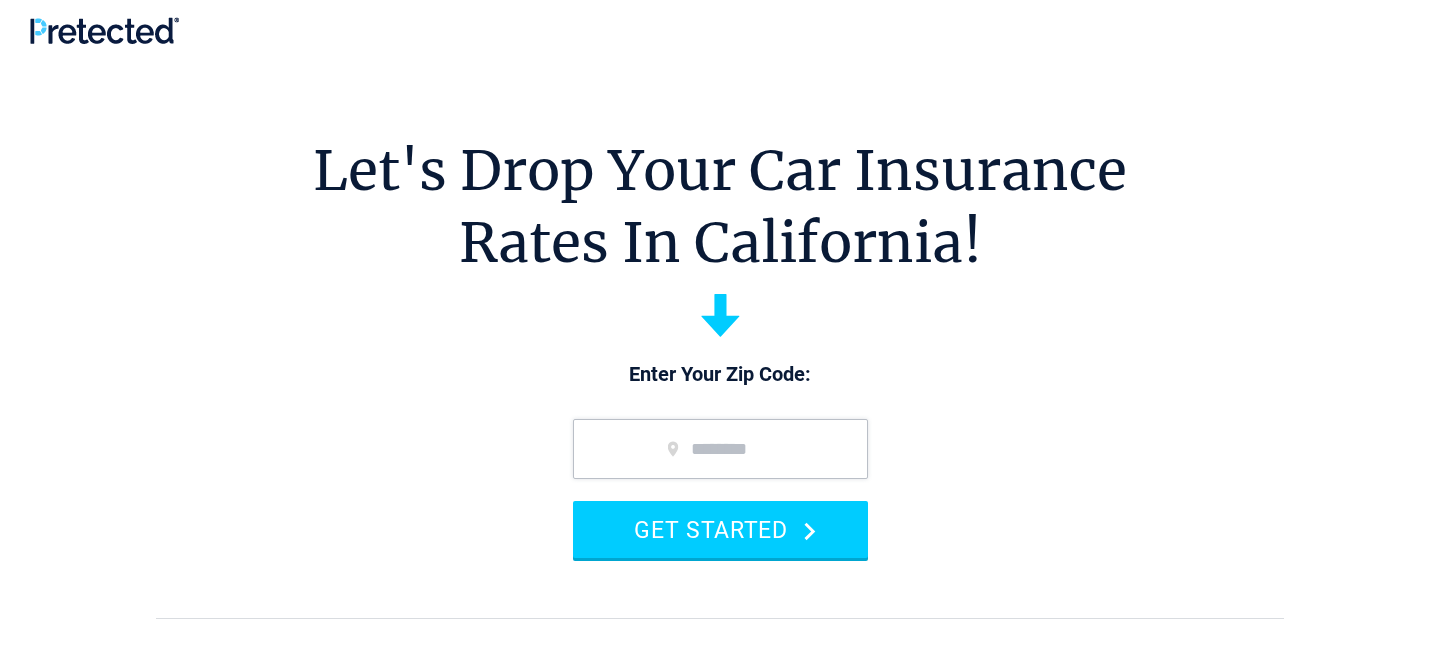 scroll, scrollTop: 0, scrollLeft: 0, axis: both 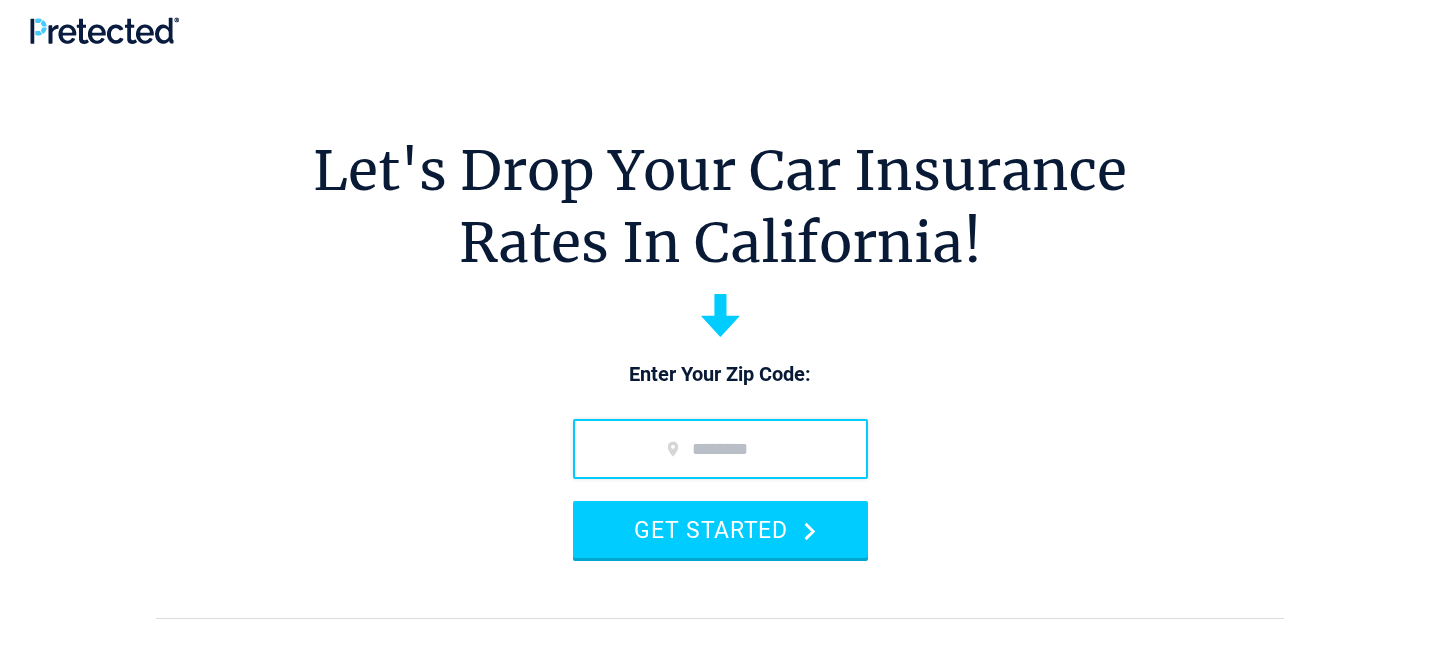 click at bounding box center (720, 449) 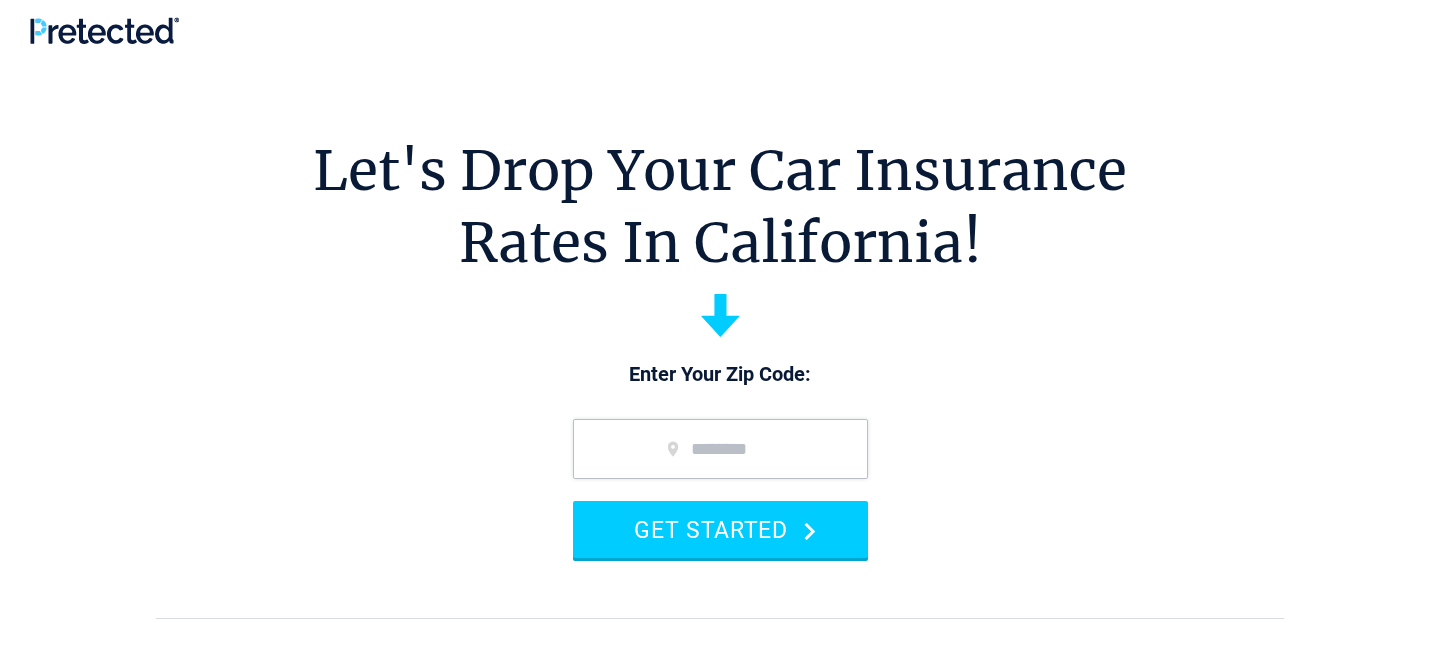 type on "*****" 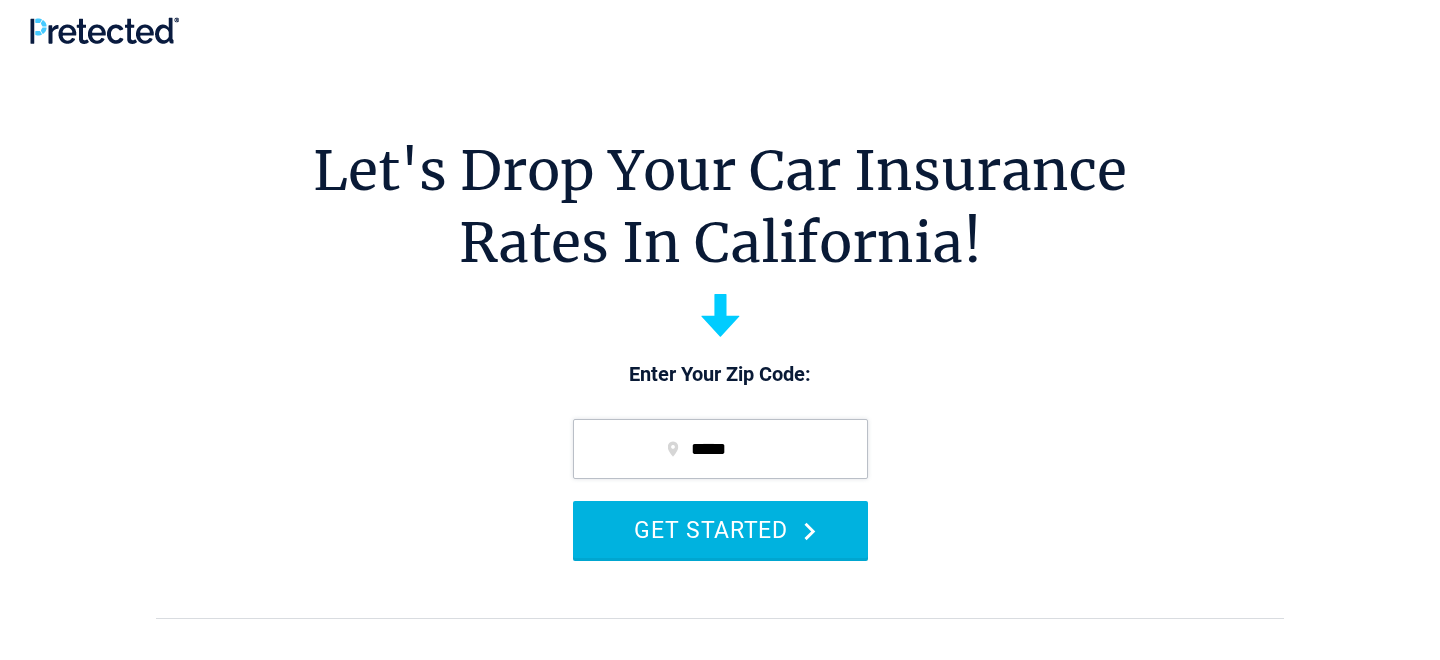 click on "GET STARTED" at bounding box center [720, 529] 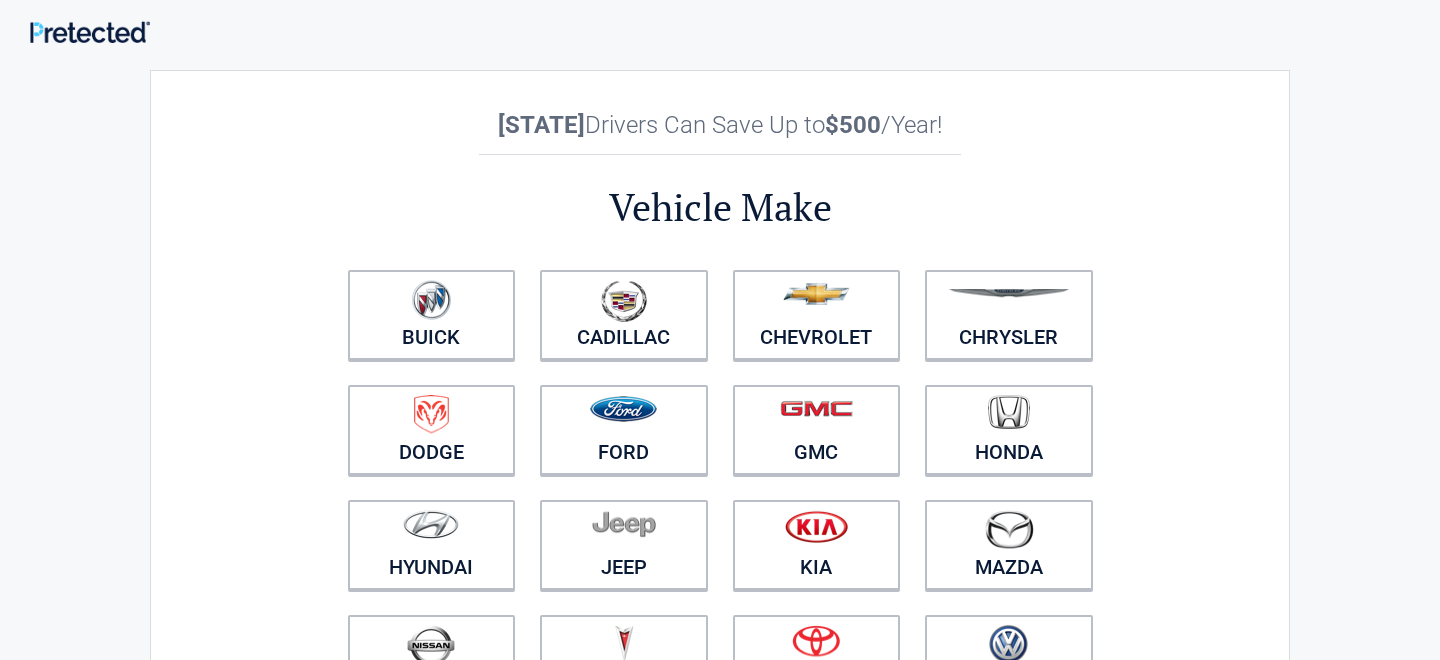 scroll, scrollTop: 0, scrollLeft: 0, axis: both 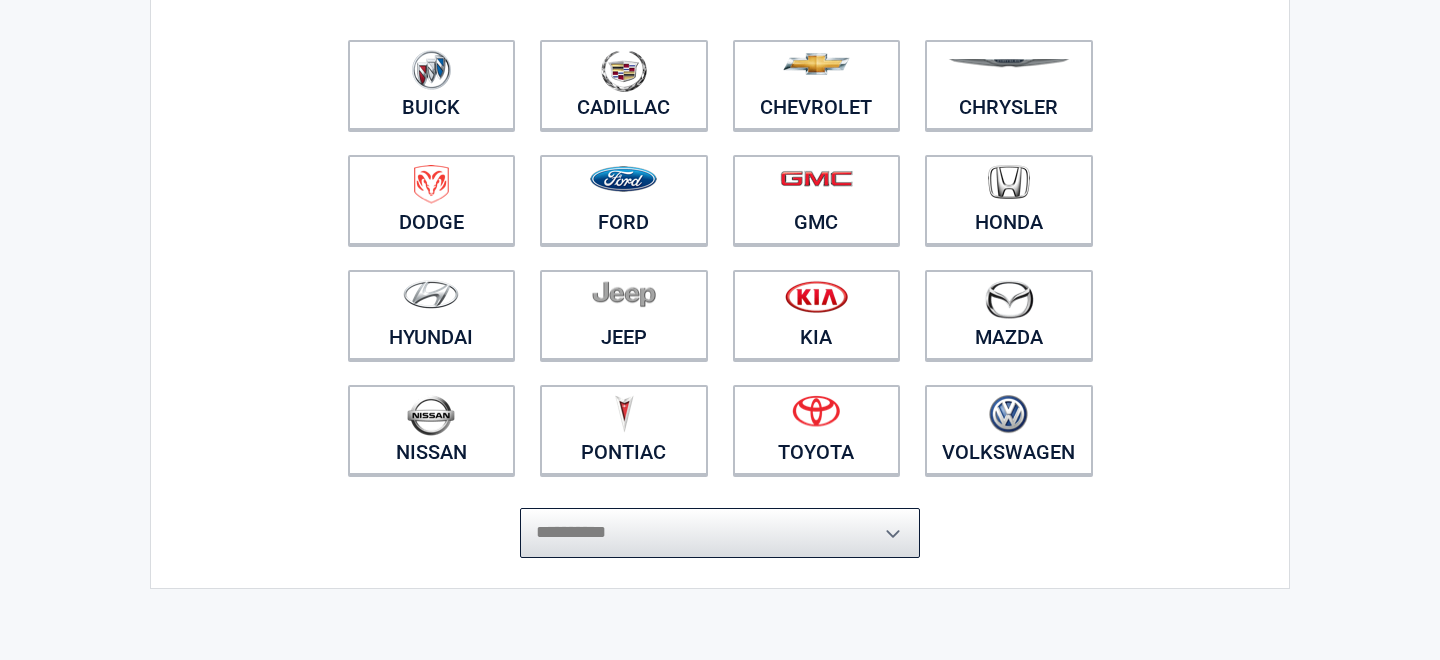 click on "**********" at bounding box center (720, 533) 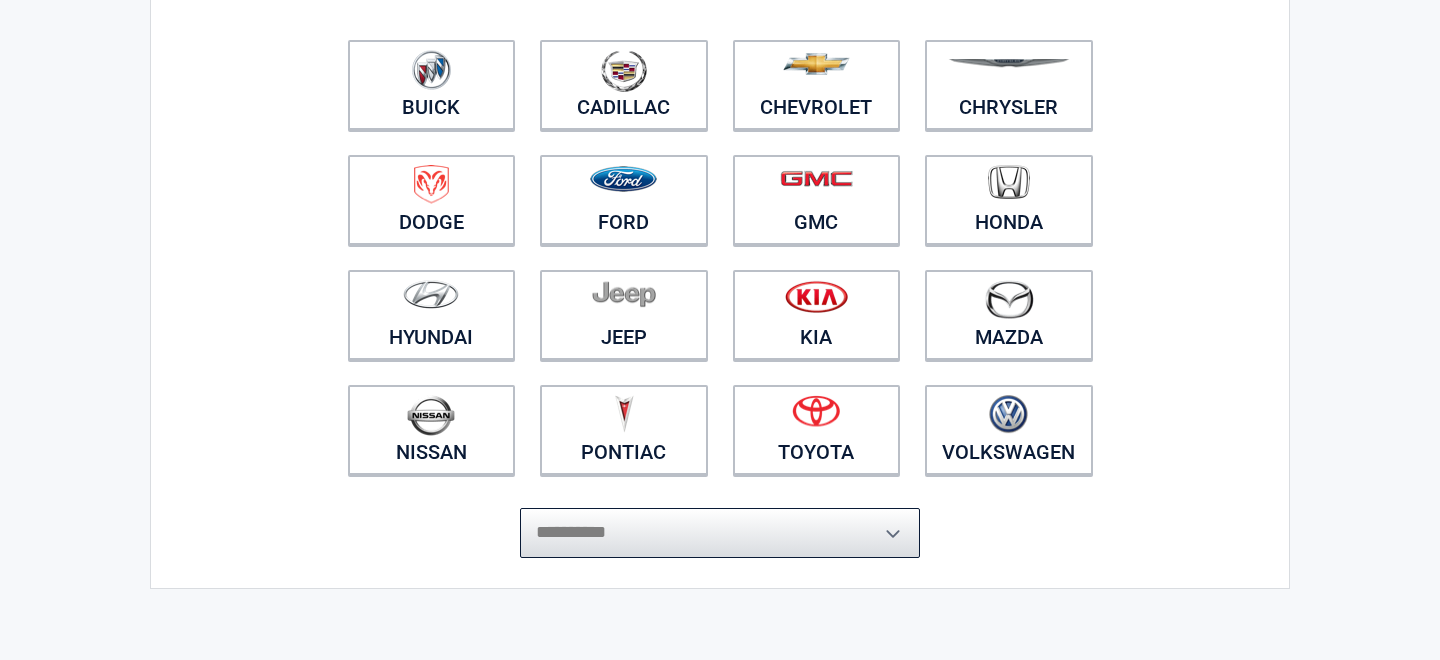 select on "**********" 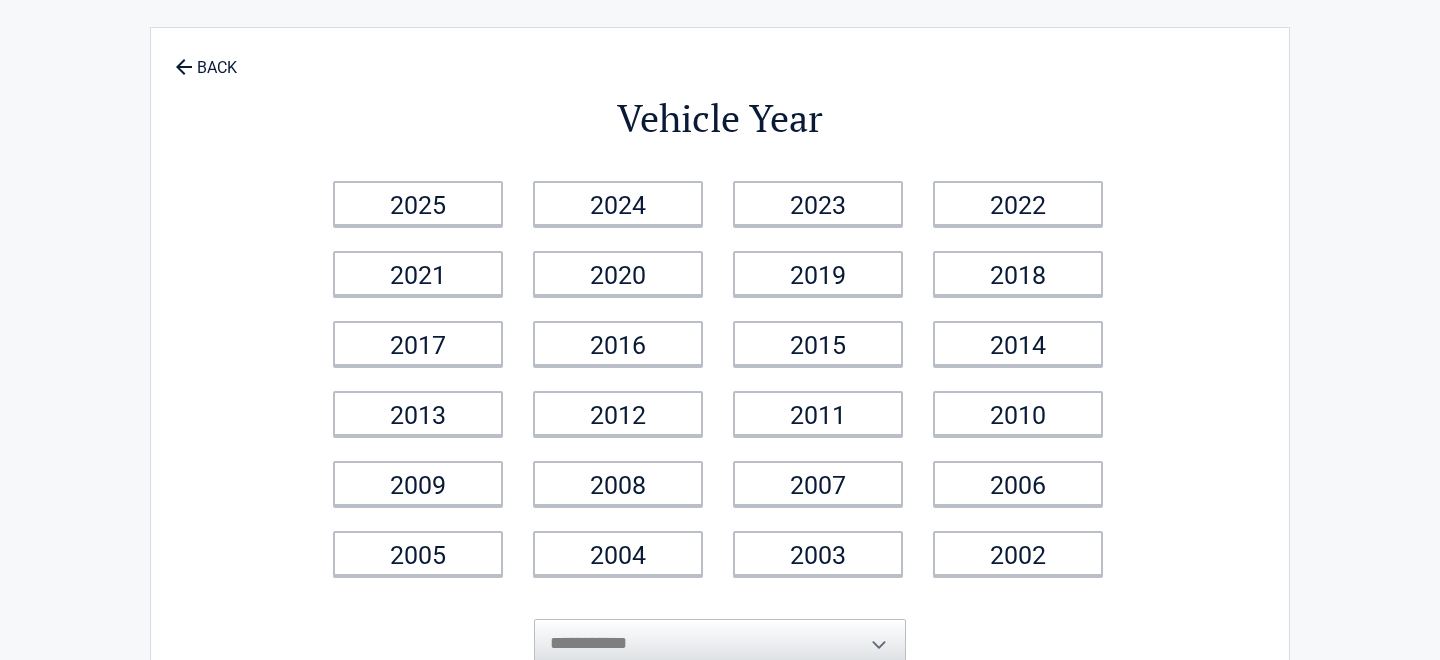 scroll, scrollTop: 0, scrollLeft: 0, axis: both 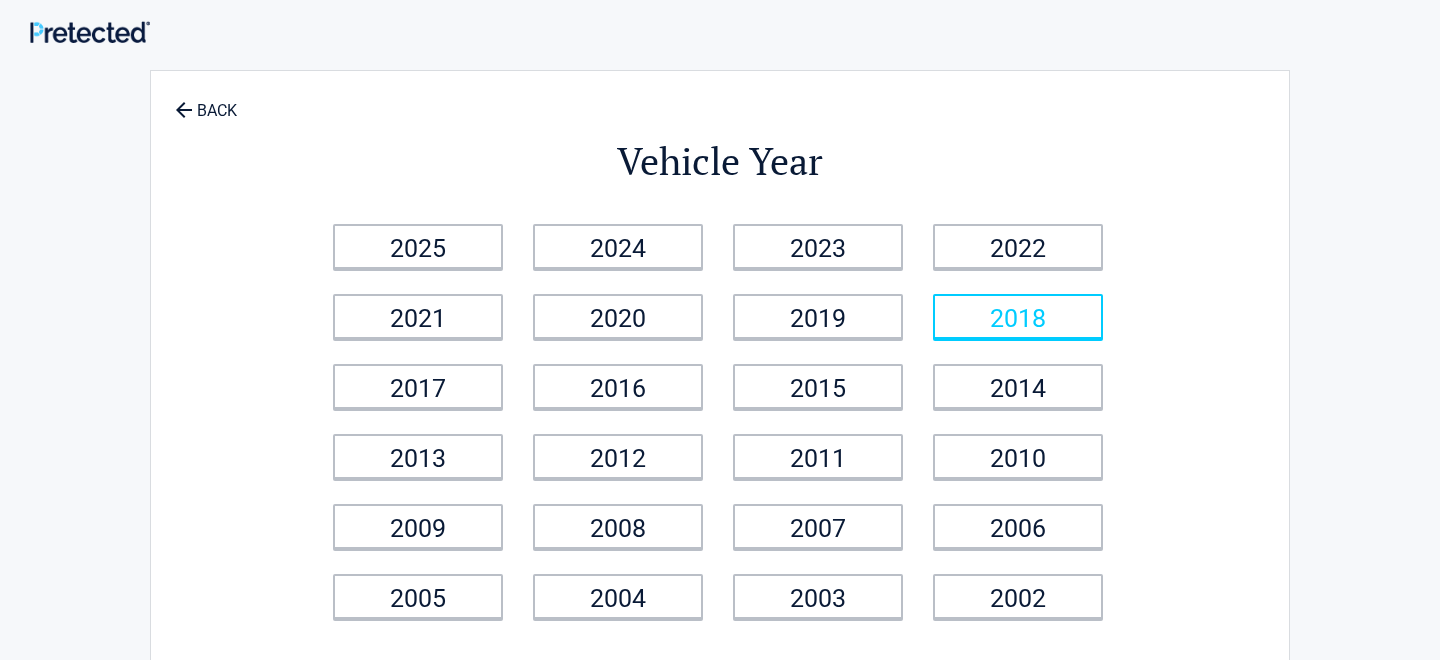 click on "2018" at bounding box center [1018, 316] 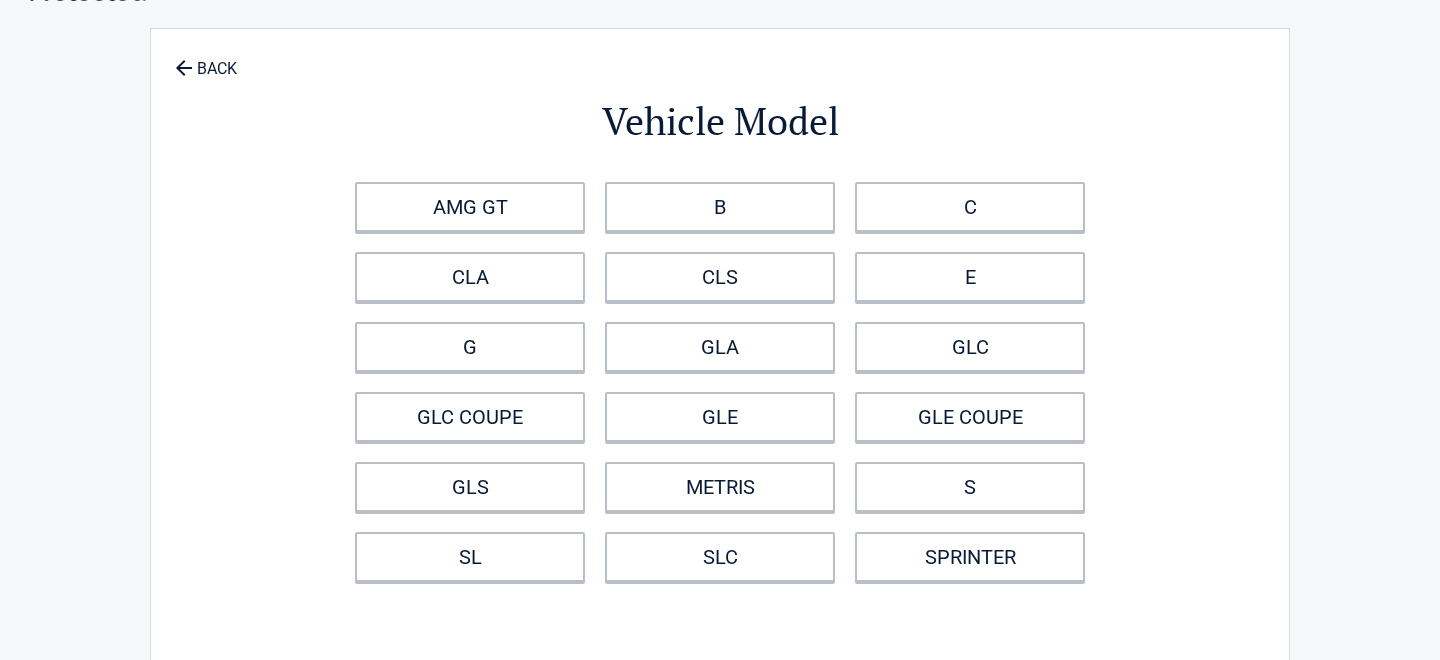 scroll, scrollTop: 51, scrollLeft: 0, axis: vertical 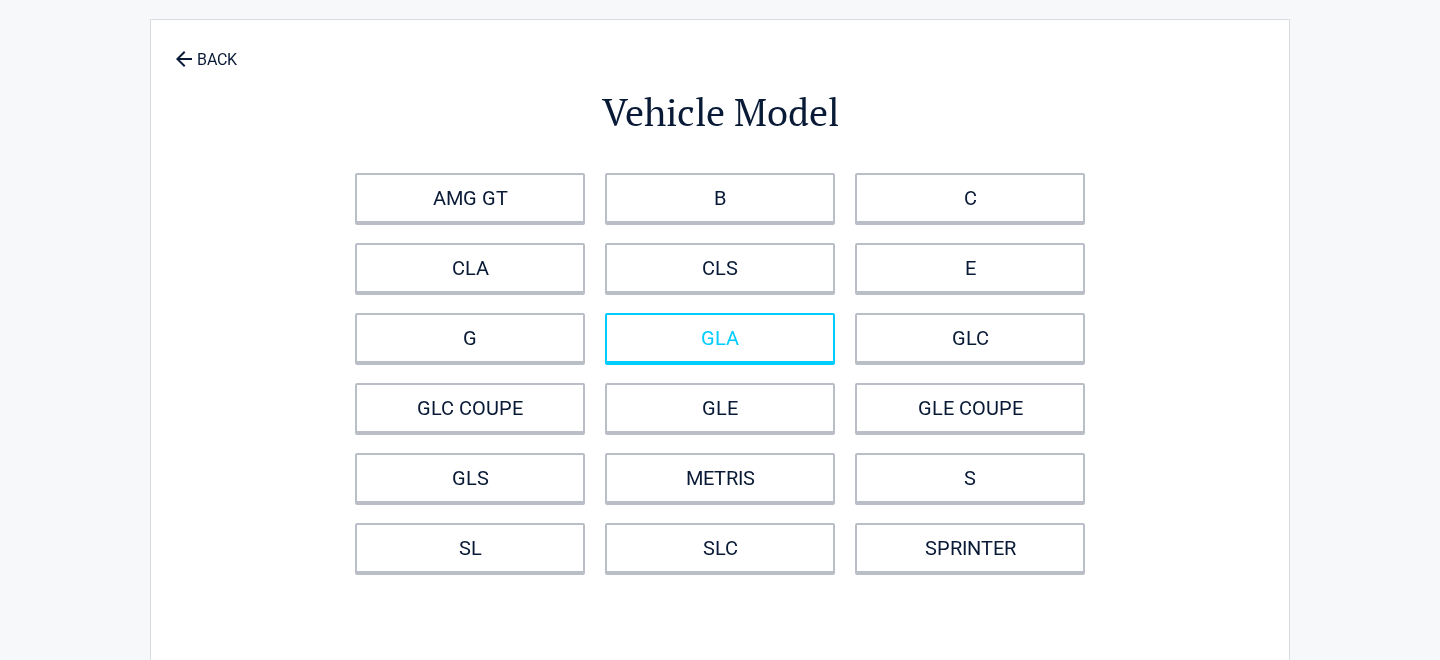 click on "GLA" at bounding box center (720, 338) 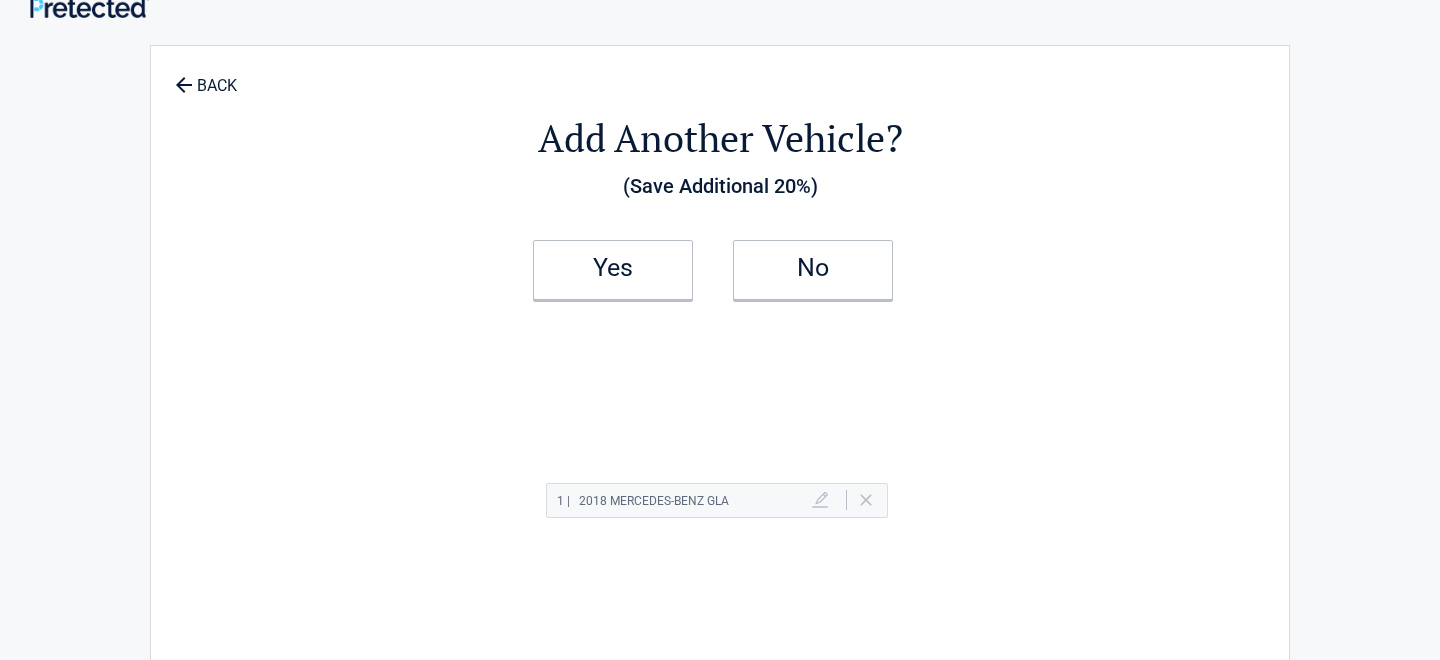 scroll, scrollTop: 0, scrollLeft: 0, axis: both 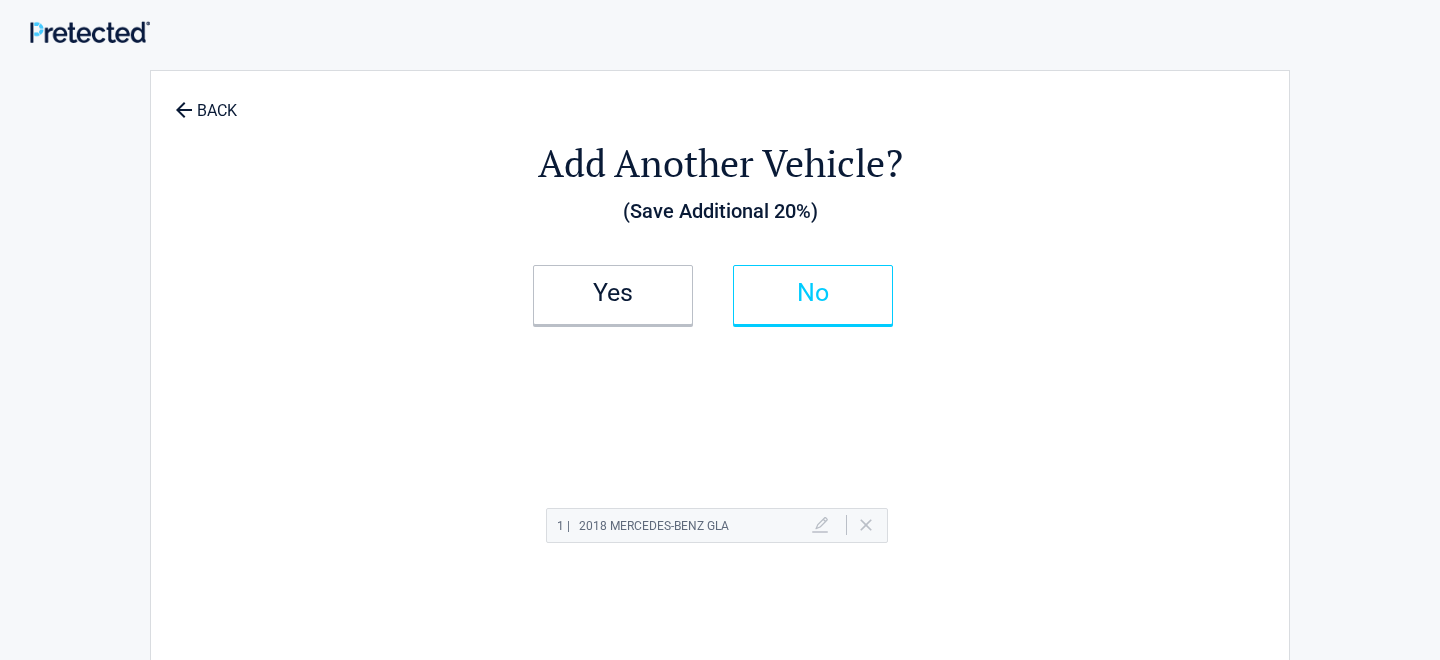 click on "No" at bounding box center [813, 293] 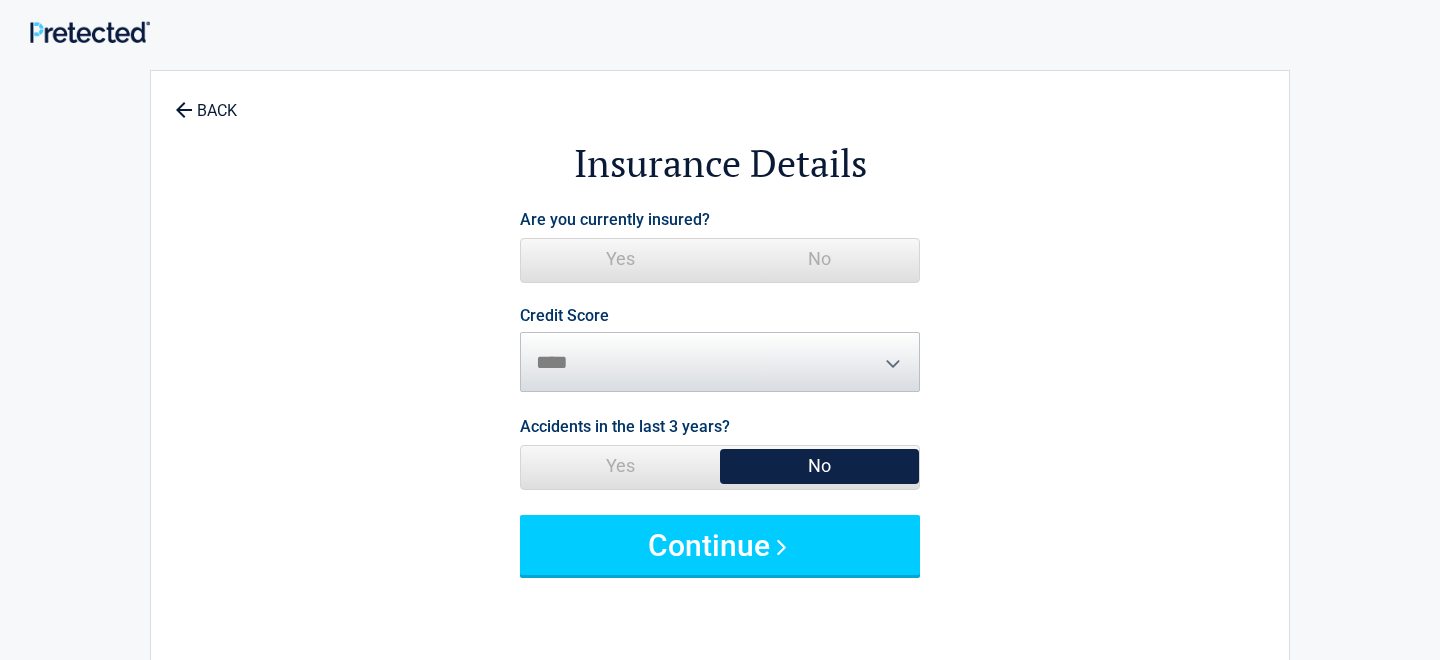 click on "No" at bounding box center (819, 259) 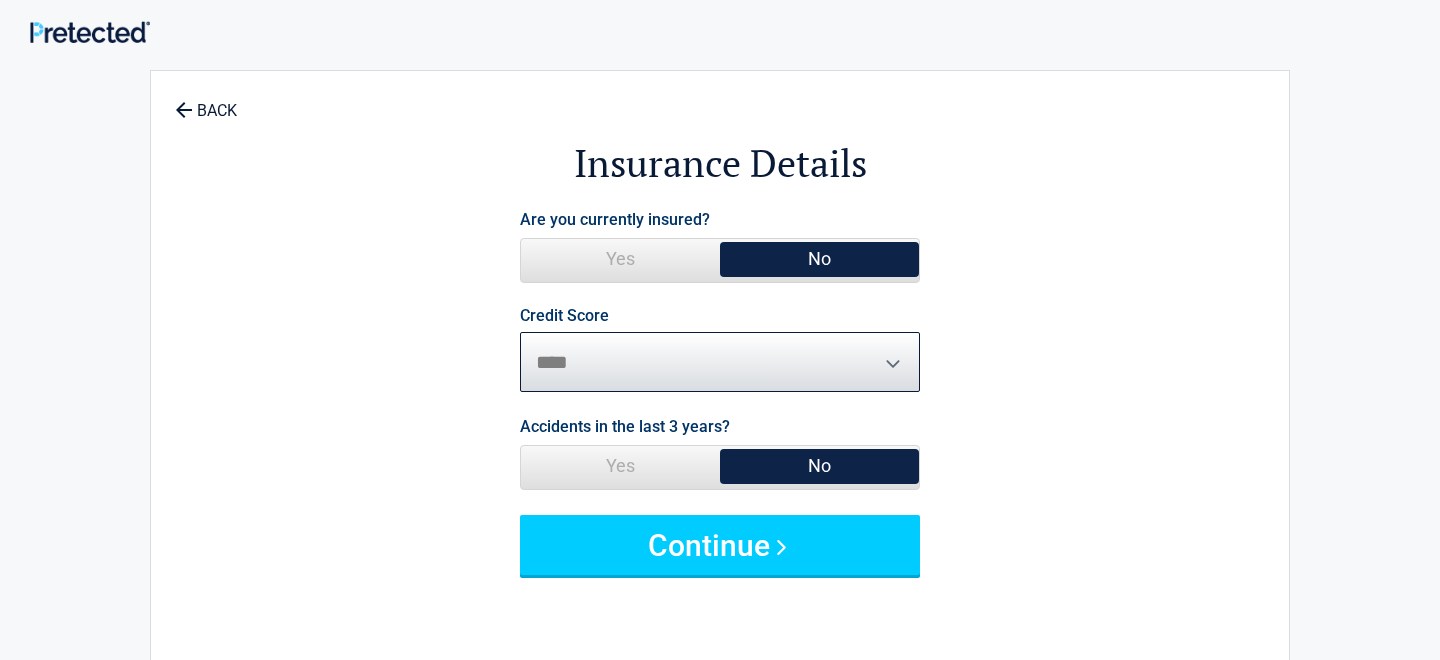 click on "*********
****
*******
****" at bounding box center [720, 362] 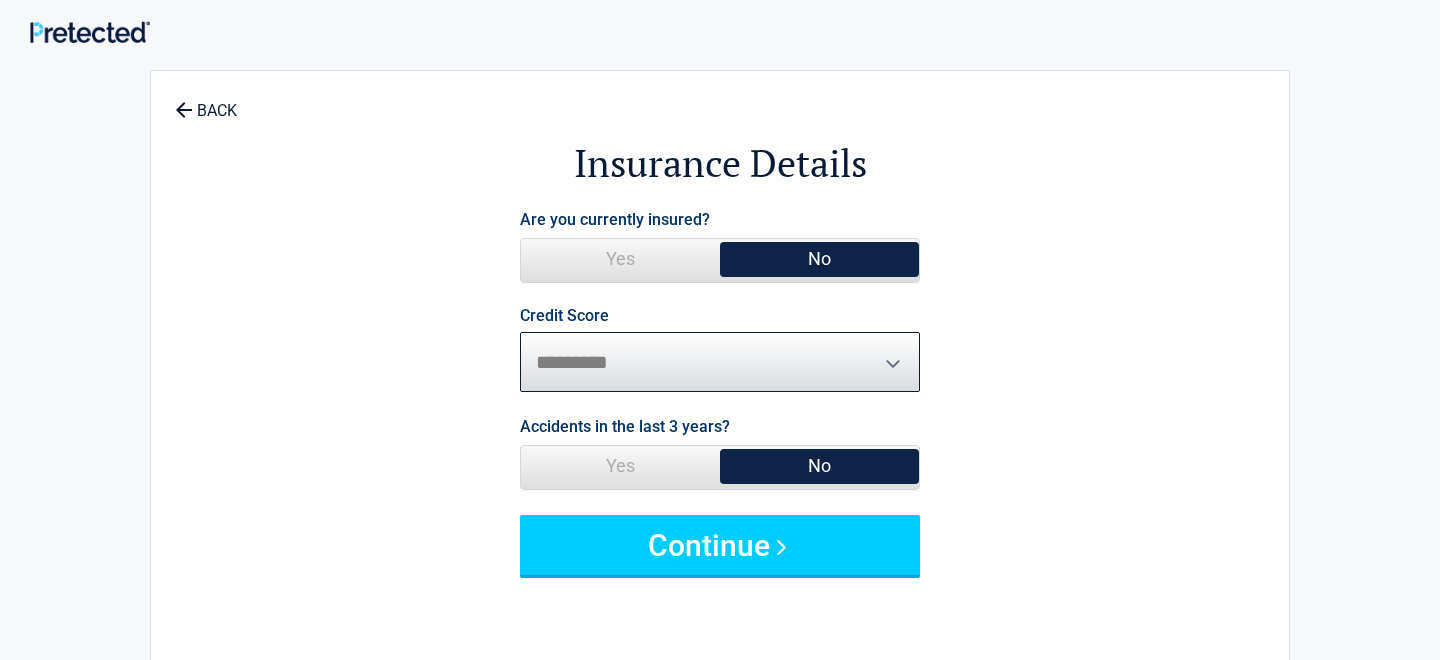 click on "*********
****
*******
****" at bounding box center [720, 362] 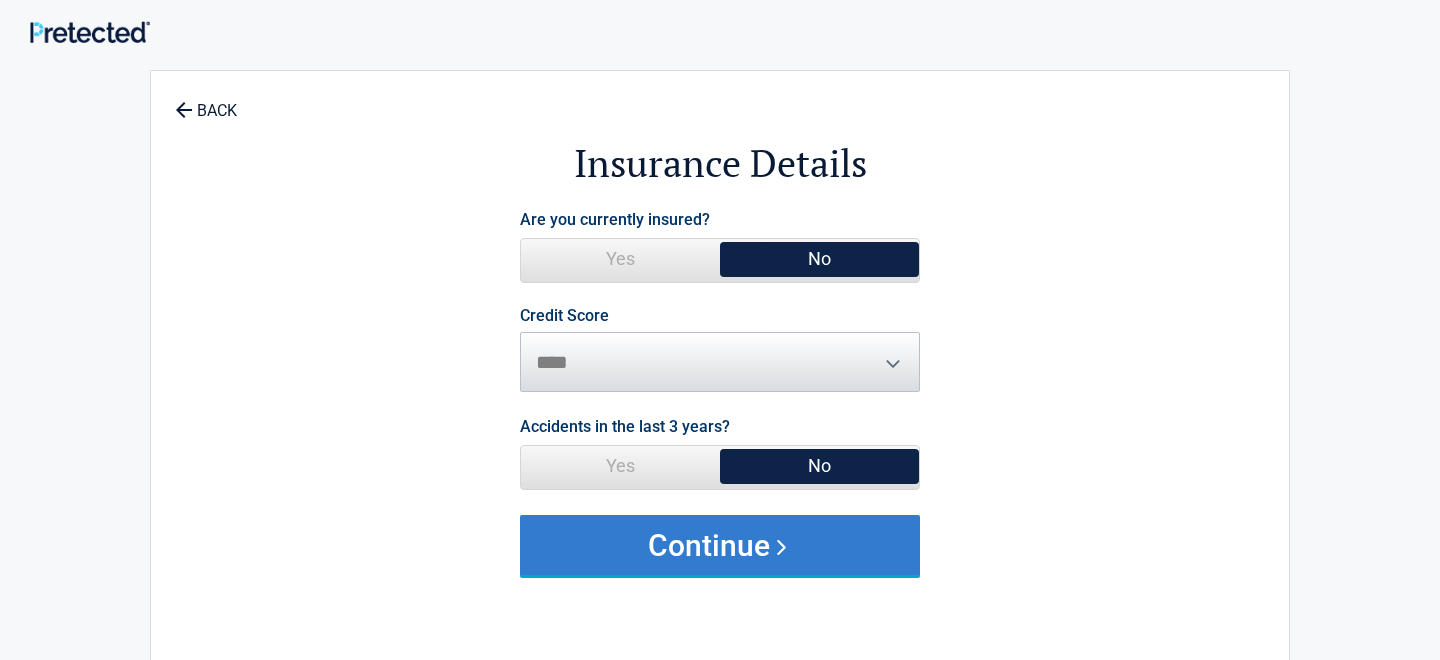 click on "Continue" at bounding box center (720, 545) 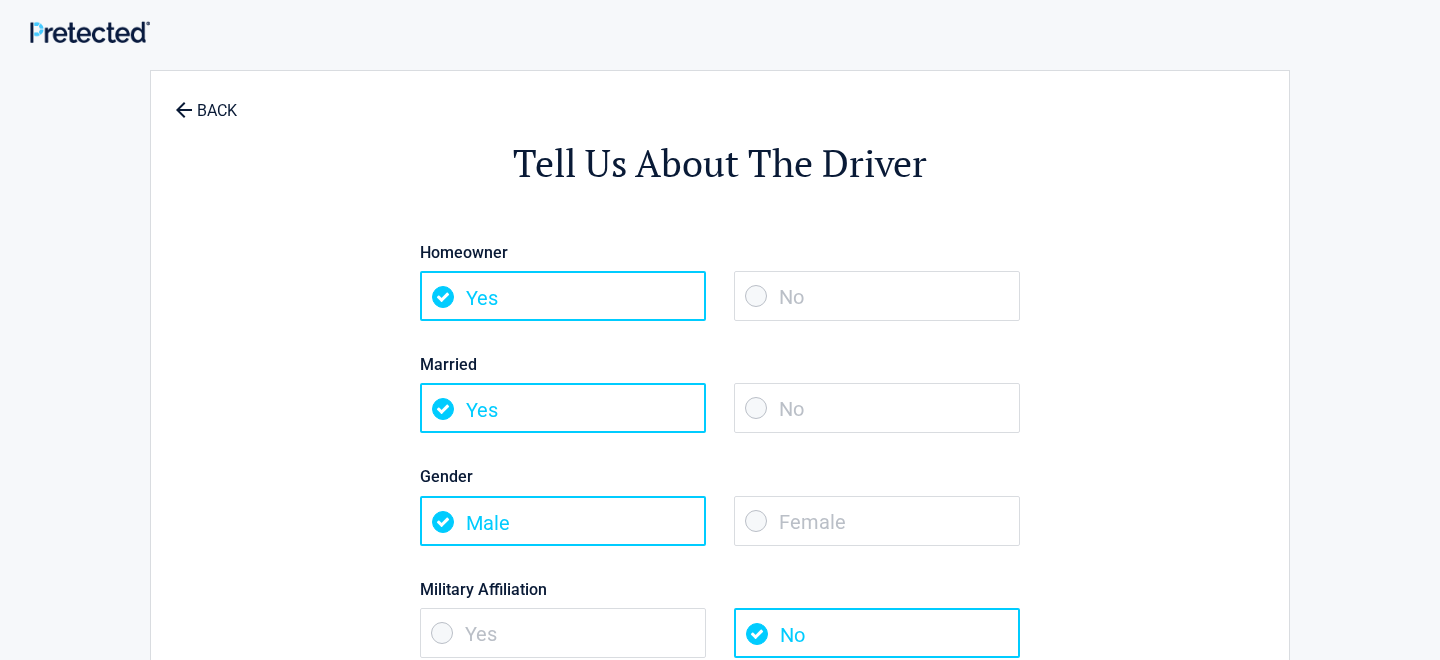 click on "No" at bounding box center [877, 296] 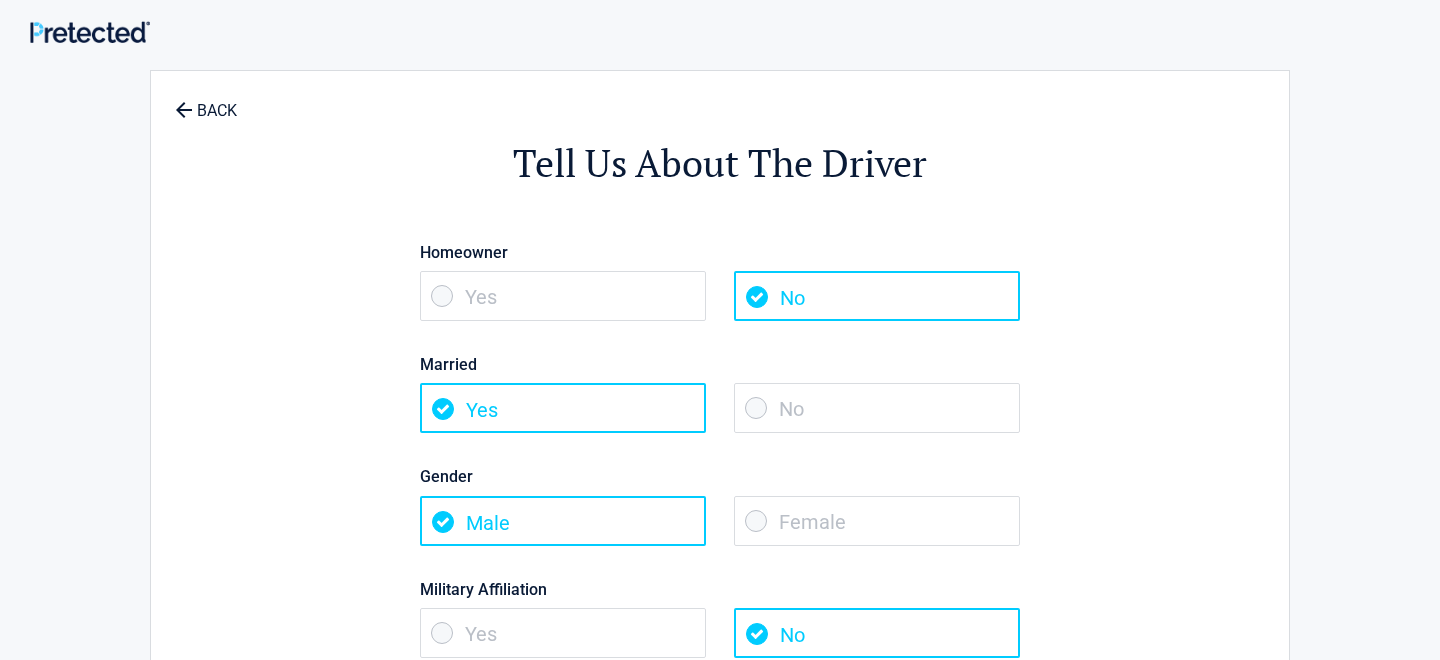 click on "Yes" at bounding box center [563, 296] 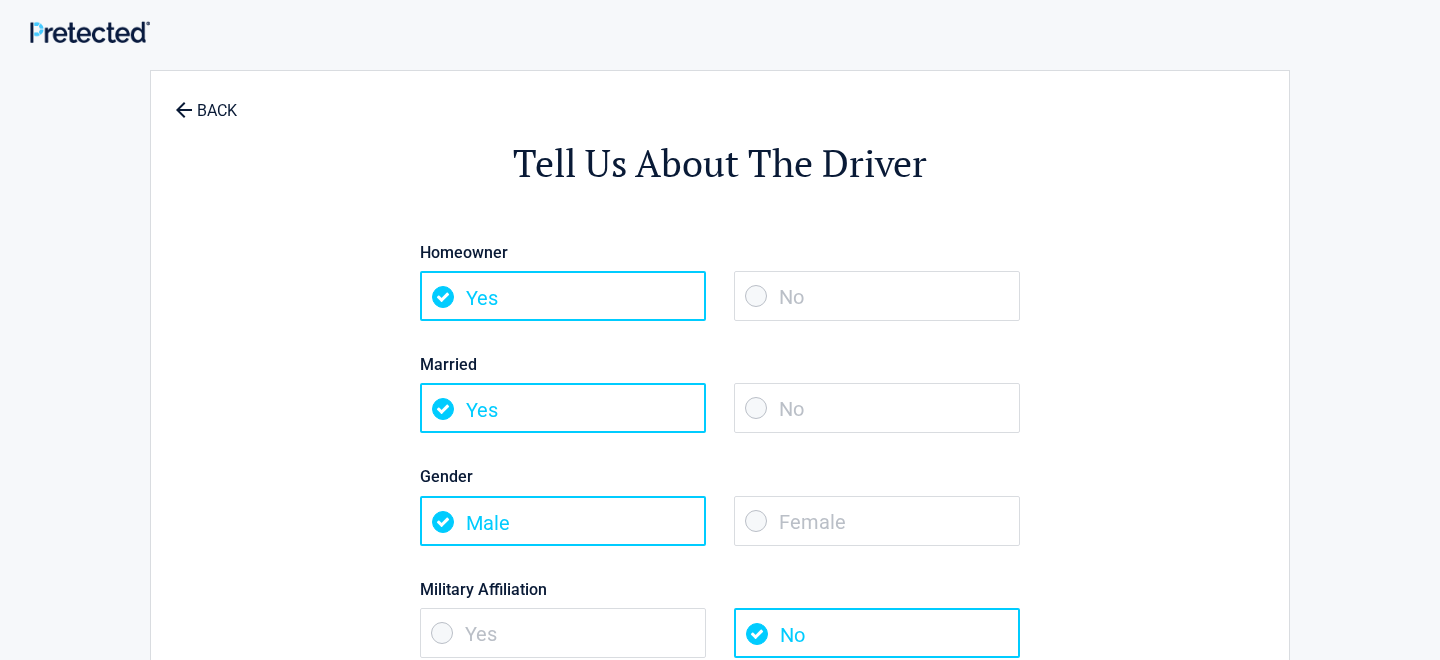 click on "No" at bounding box center [877, 408] 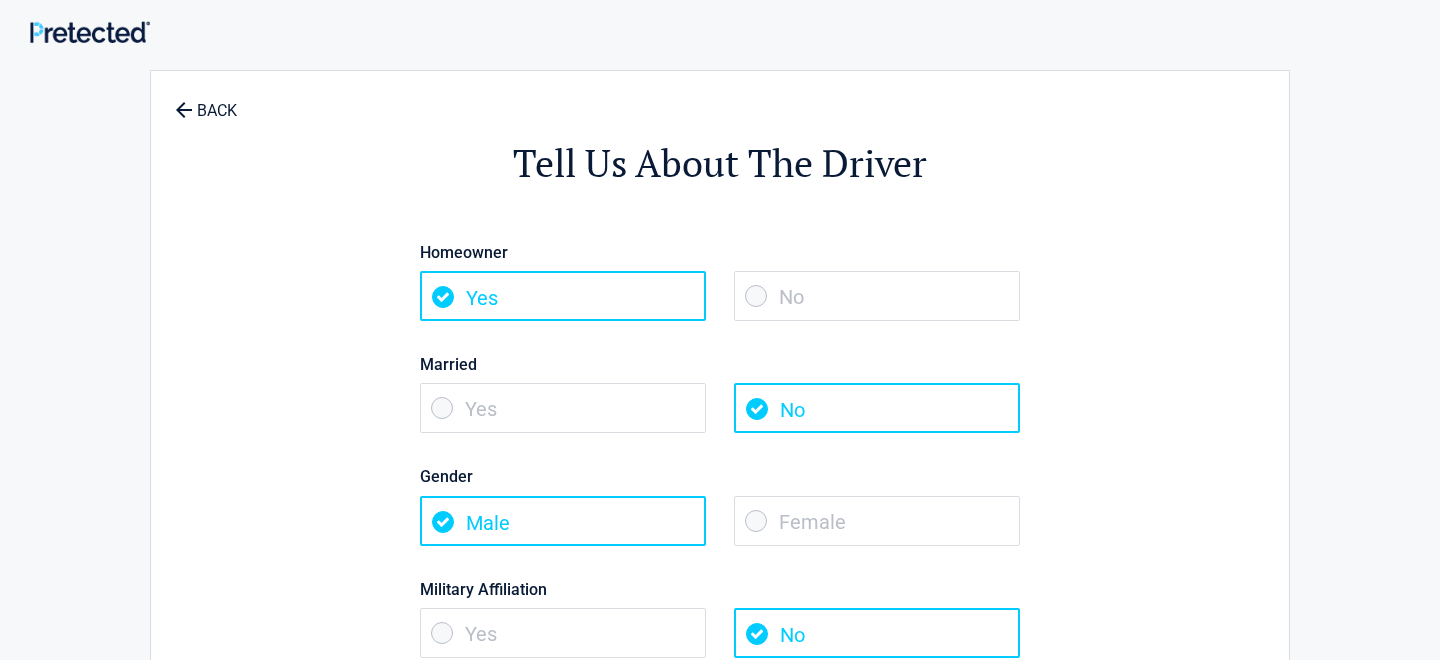 click on "No" at bounding box center (877, 296) 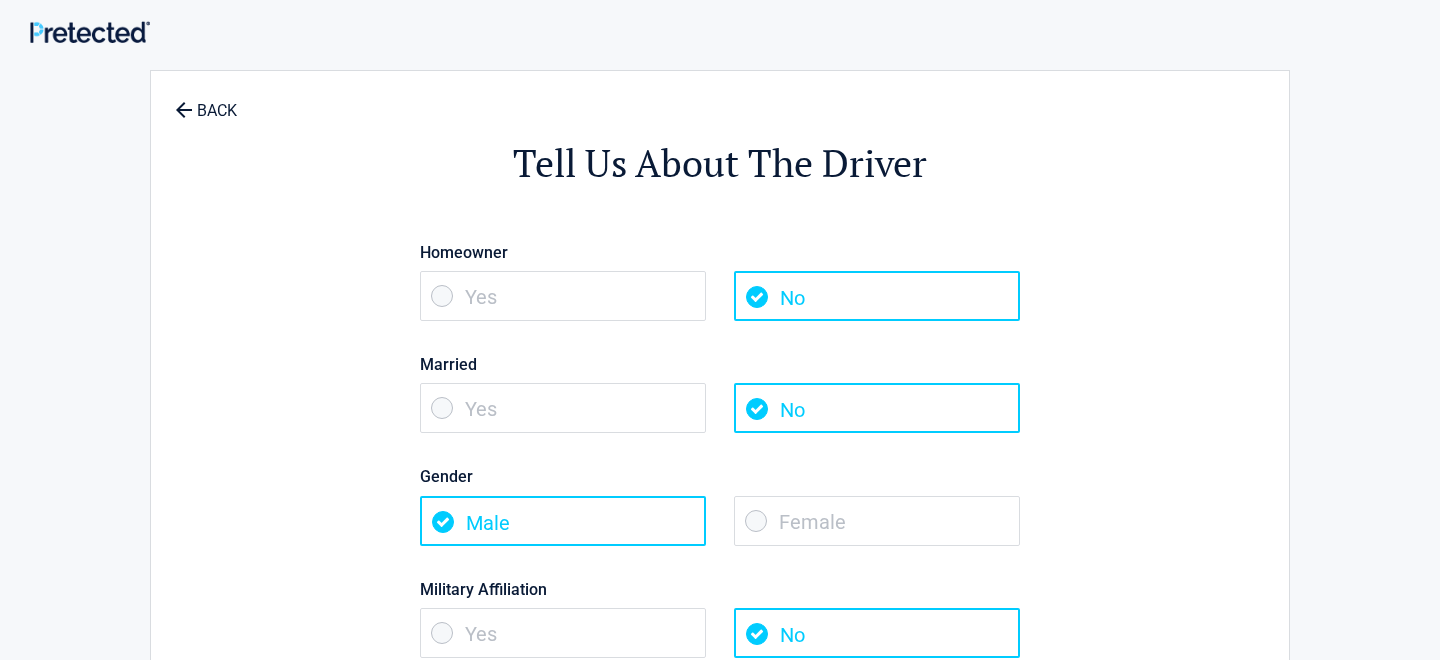 click on "Female" at bounding box center [877, 521] 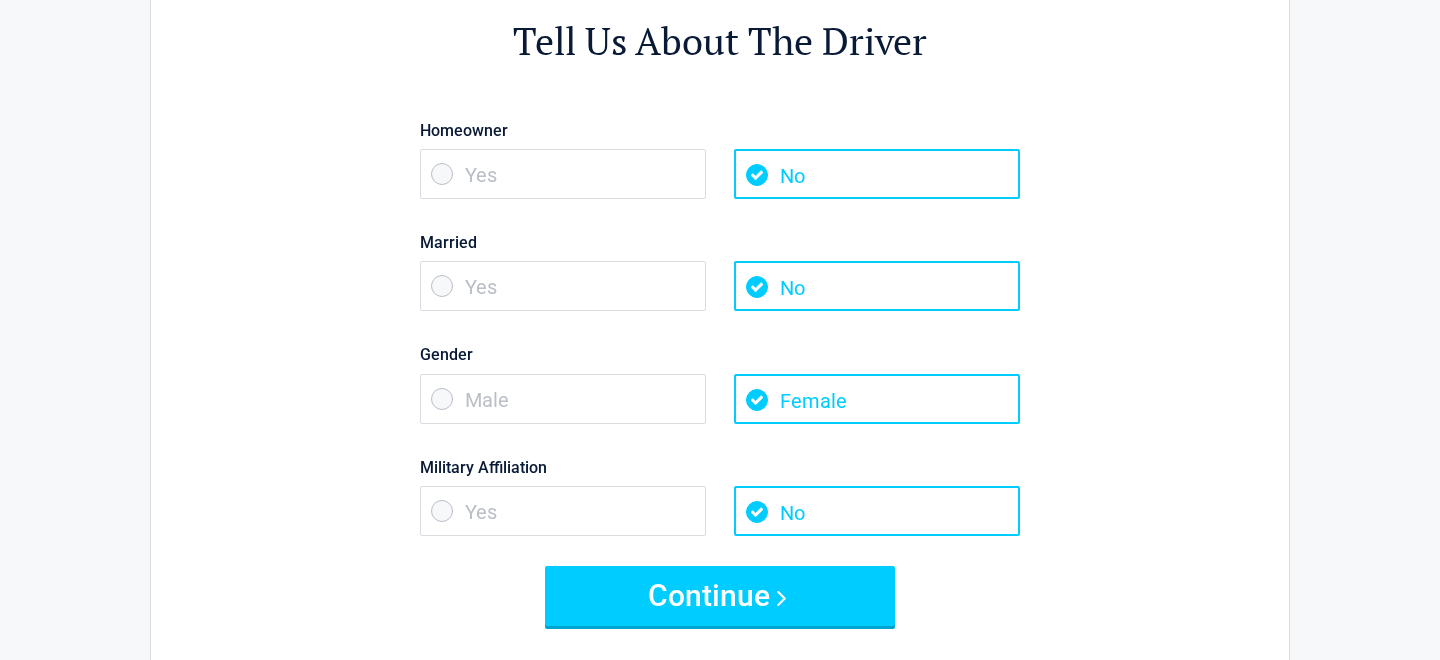 scroll, scrollTop: 124, scrollLeft: 0, axis: vertical 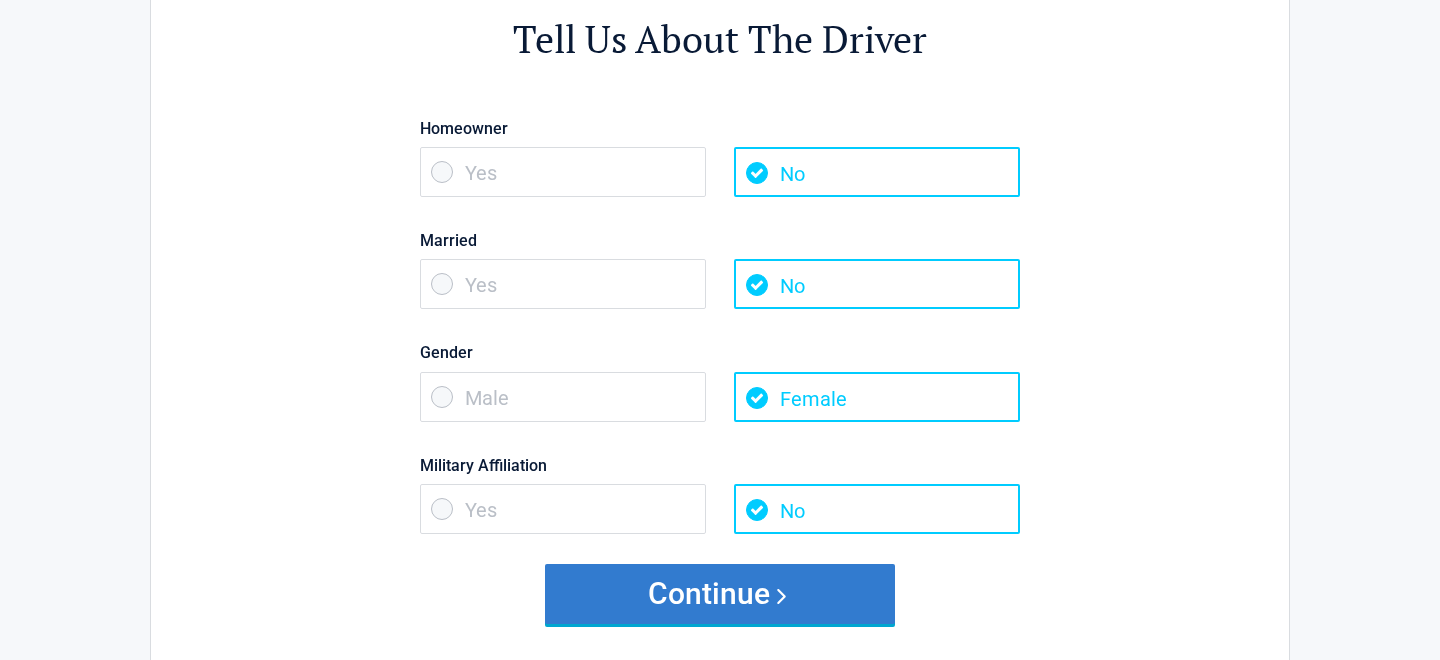 click on "Continue" at bounding box center [720, 594] 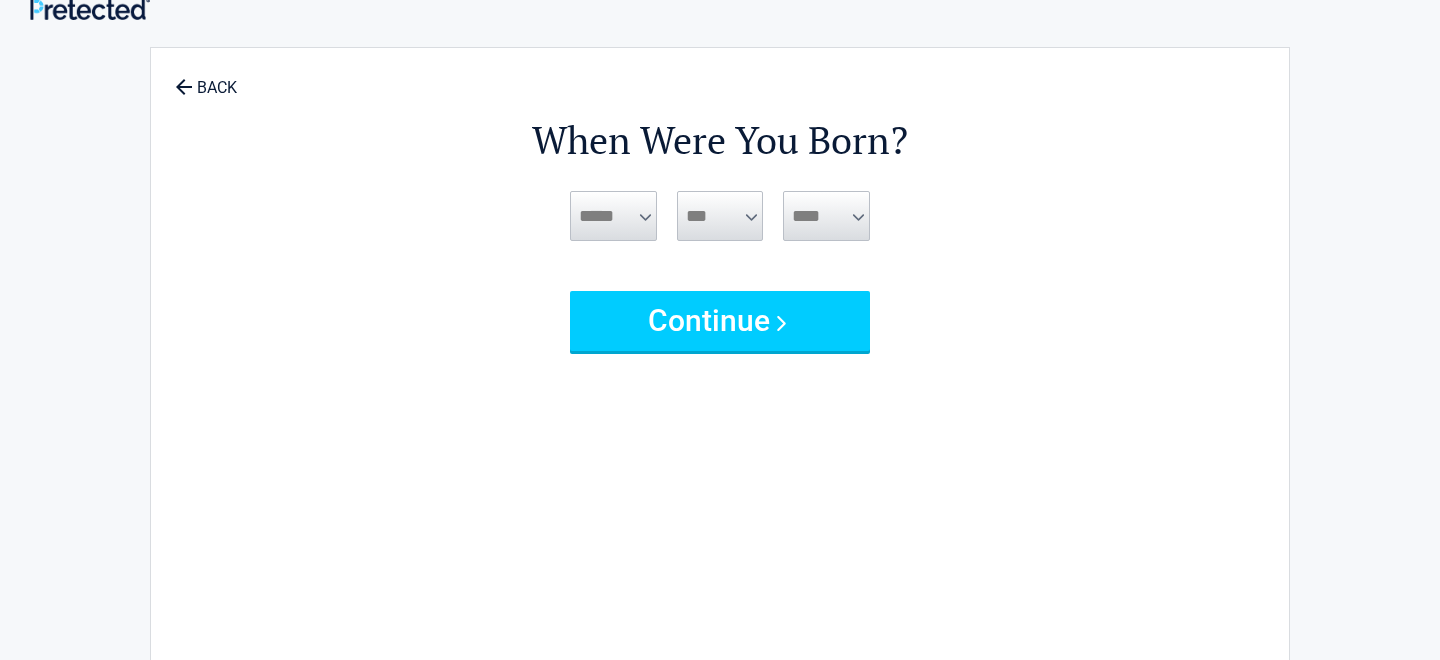 scroll, scrollTop: 0, scrollLeft: 0, axis: both 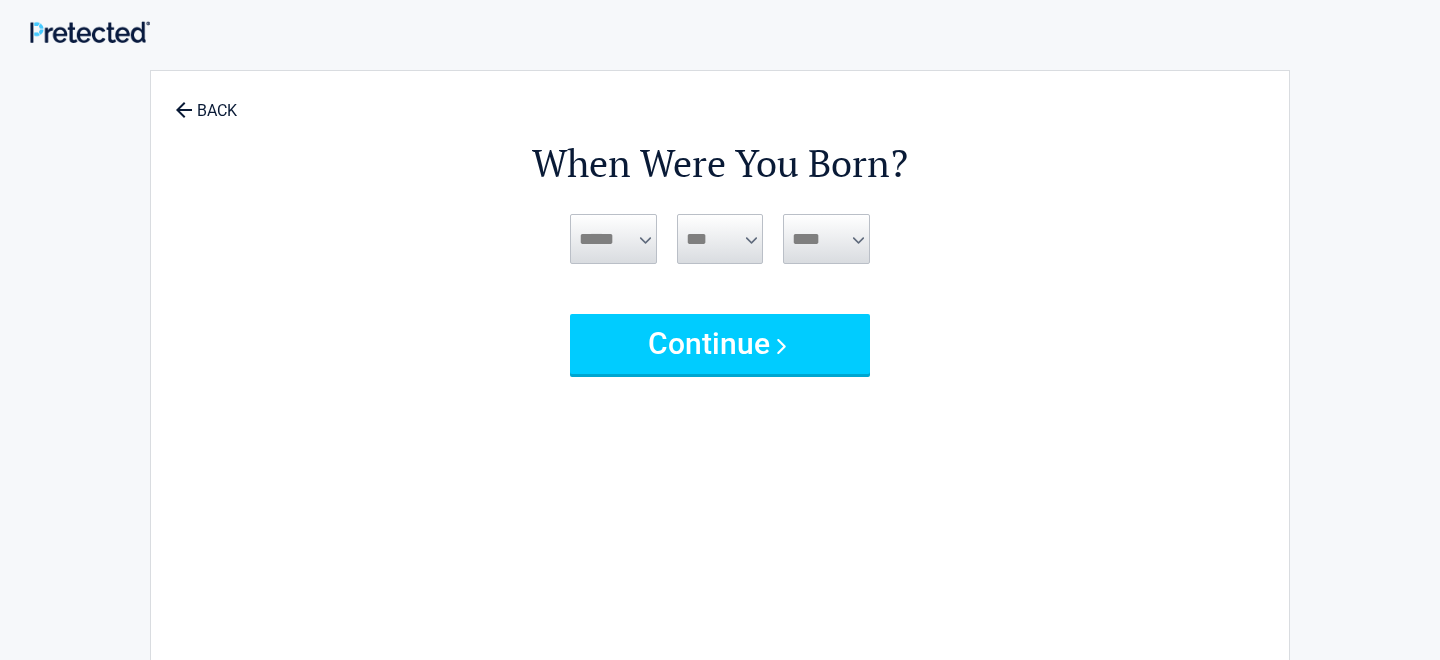 click on "*****
***
***
***
***
***
***
***
***
***
***
***
***" at bounding box center (613, 239) 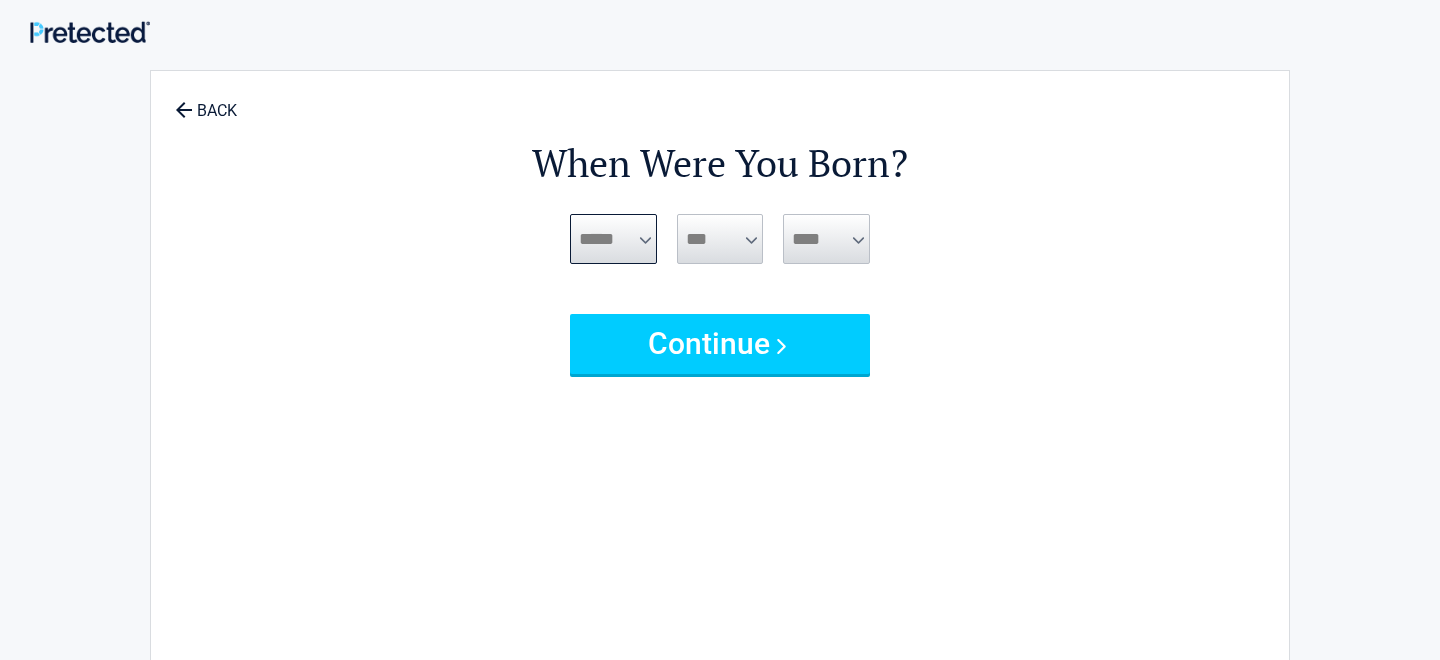 click on "*****
***
***
***
***
***
***
***
***
***
***
***
***" at bounding box center (613, 239) 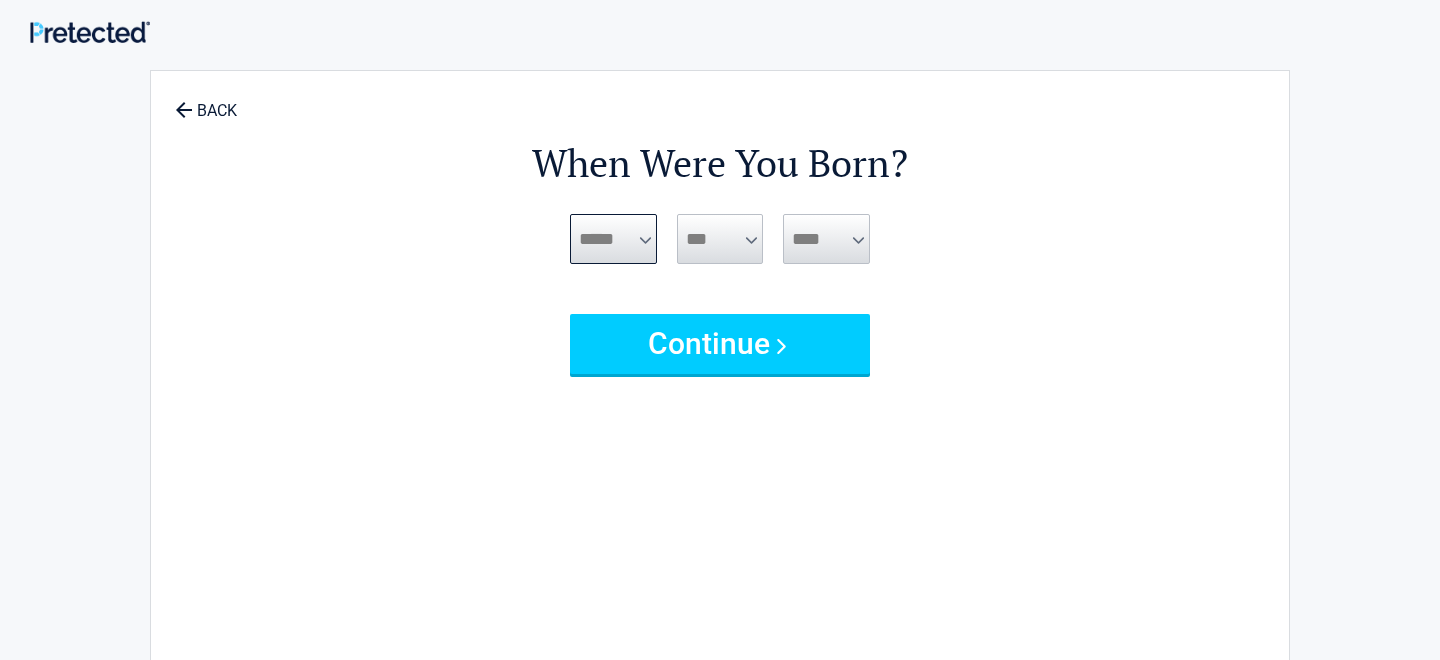 select on "**" 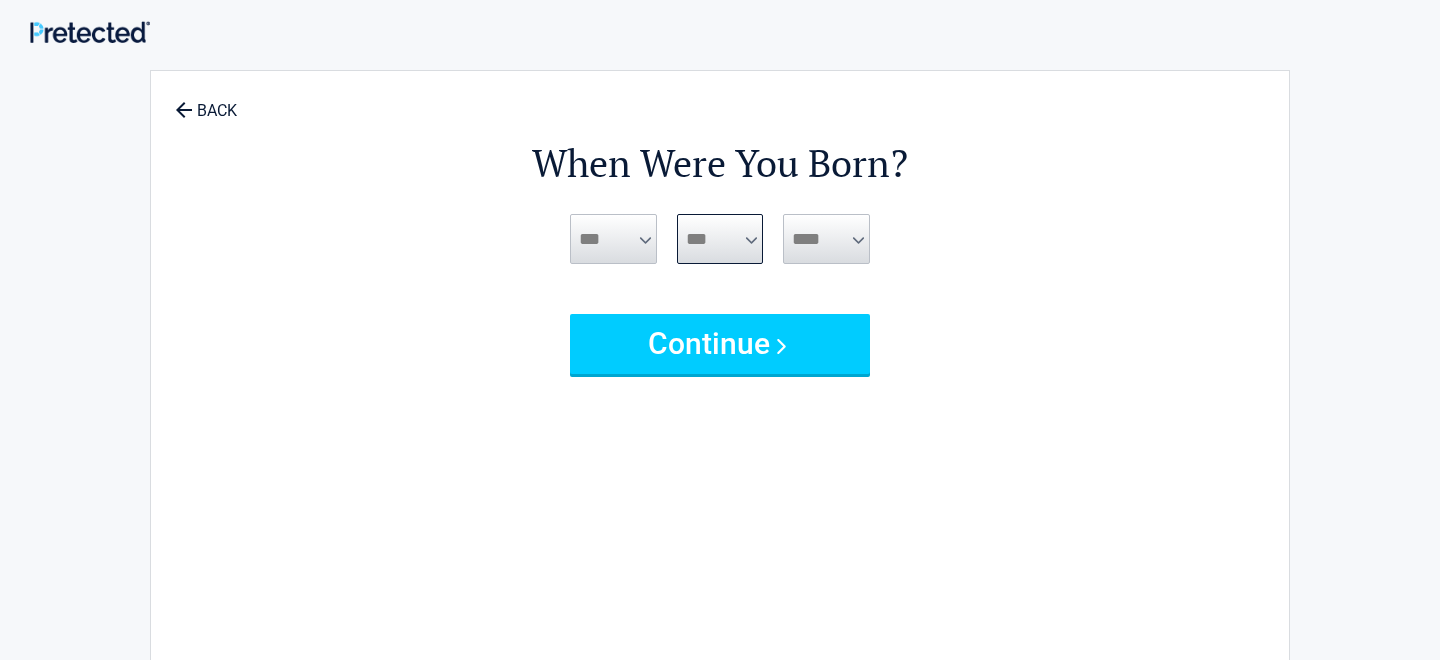 click on "*** * * * * * * * * * ** ** ** ** ** ** ** ** ** ** ** ** ** ** ** ** ** ** ** ** ** **" at bounding box center [720, 239] 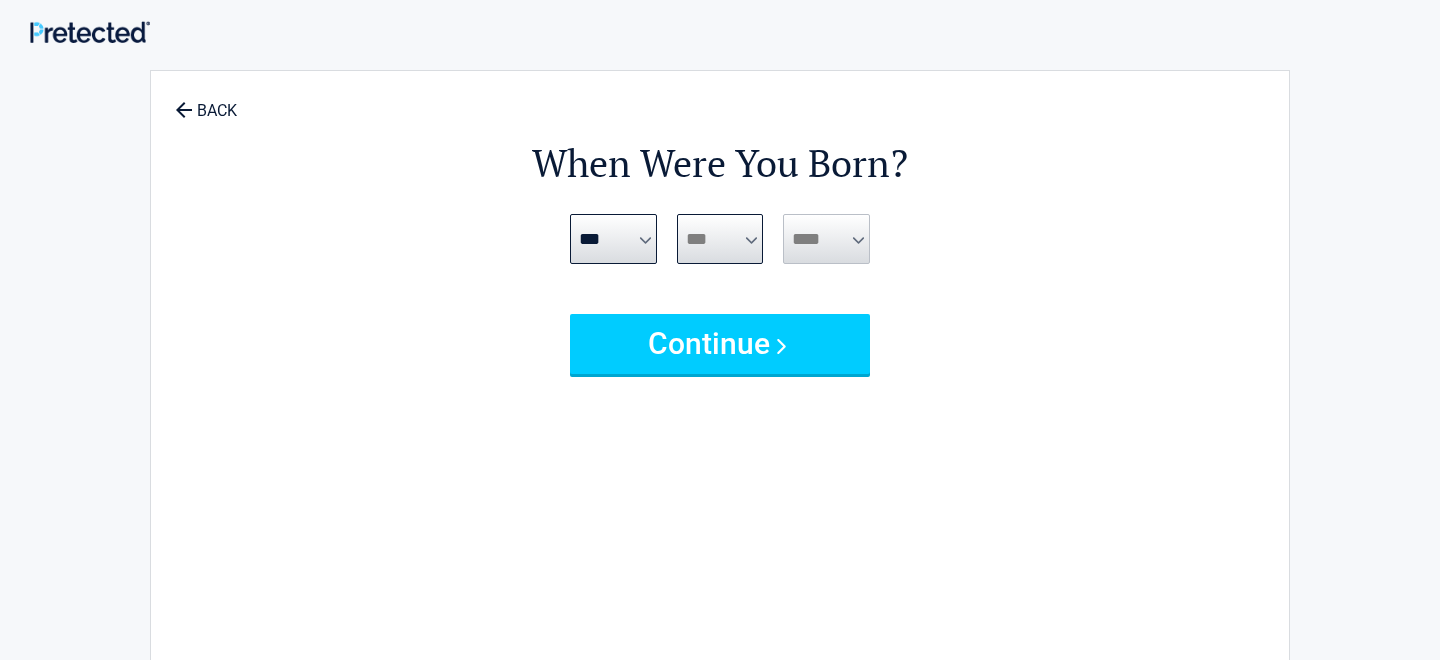 select on "*" 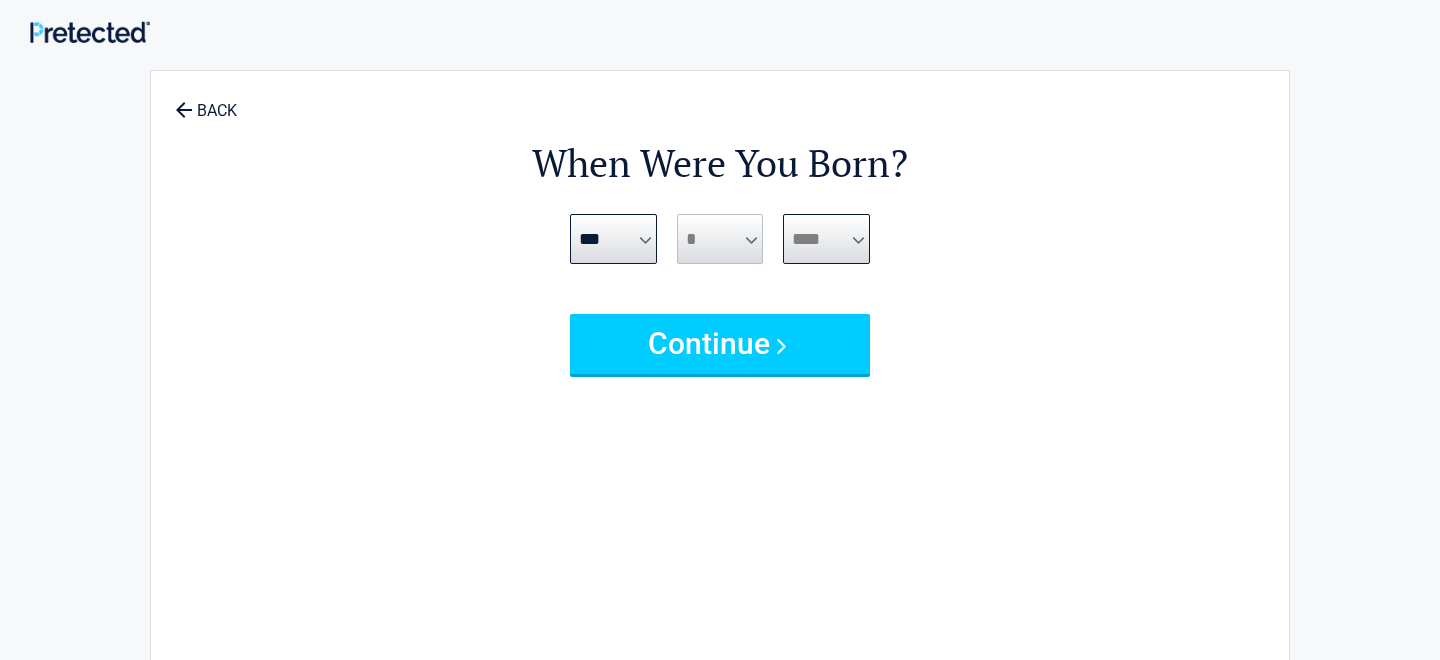 click on "****
****
****
****
****
****
****
****
****
****
****
****
****
****
****
****
****
****
****
****
****
****
****
****
****
****
****
****
****
****
****
****
****
****
****
****
****
****
****
****
****
****
****
****
****
****
****
****
****
****
****
****
****
****
****
****
****
****
****
****
****
****
****
****" at bounding box center [826, 239] 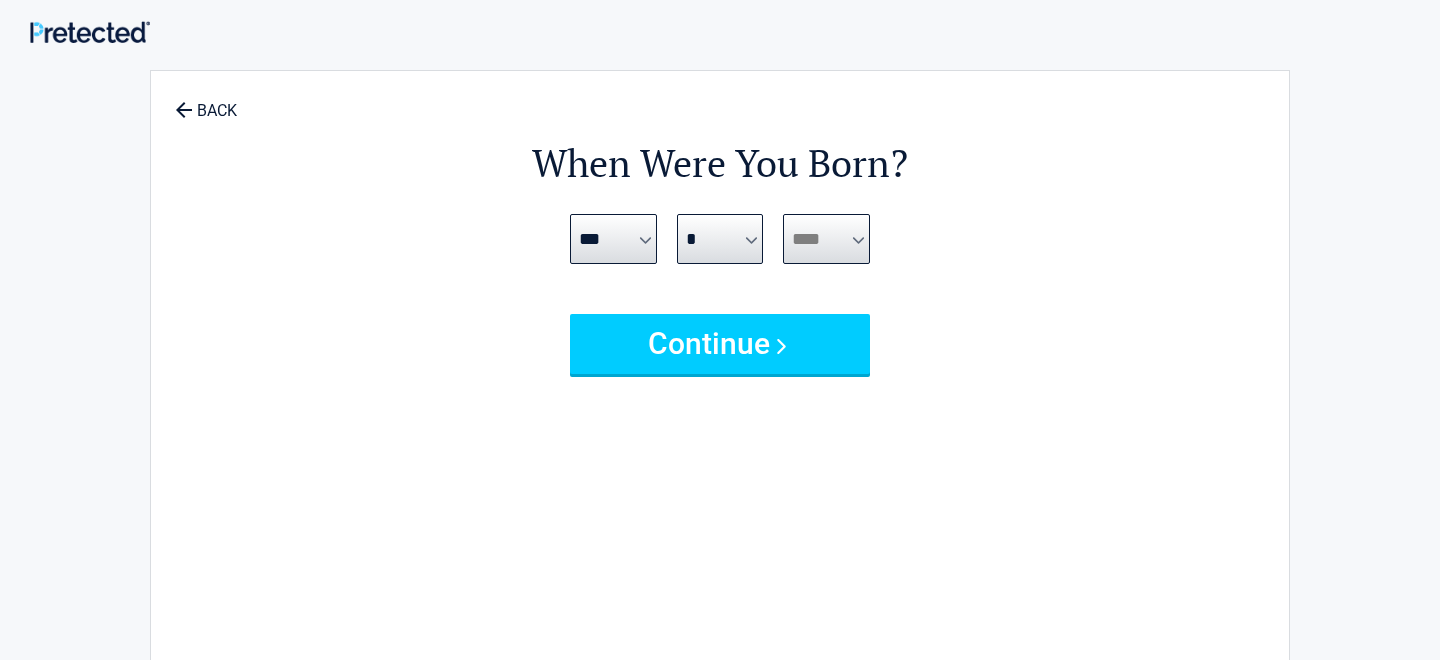 select on "****" 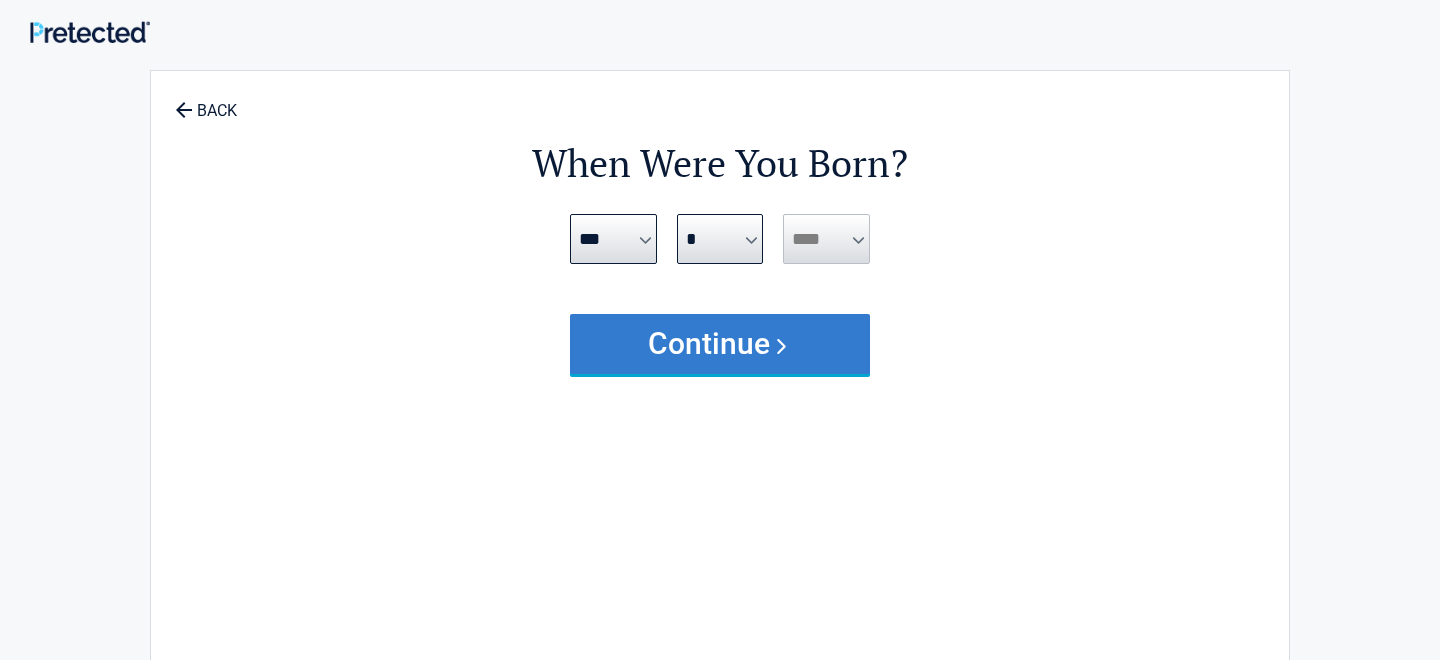 click on "Continue" at bounding box center (720, 344) 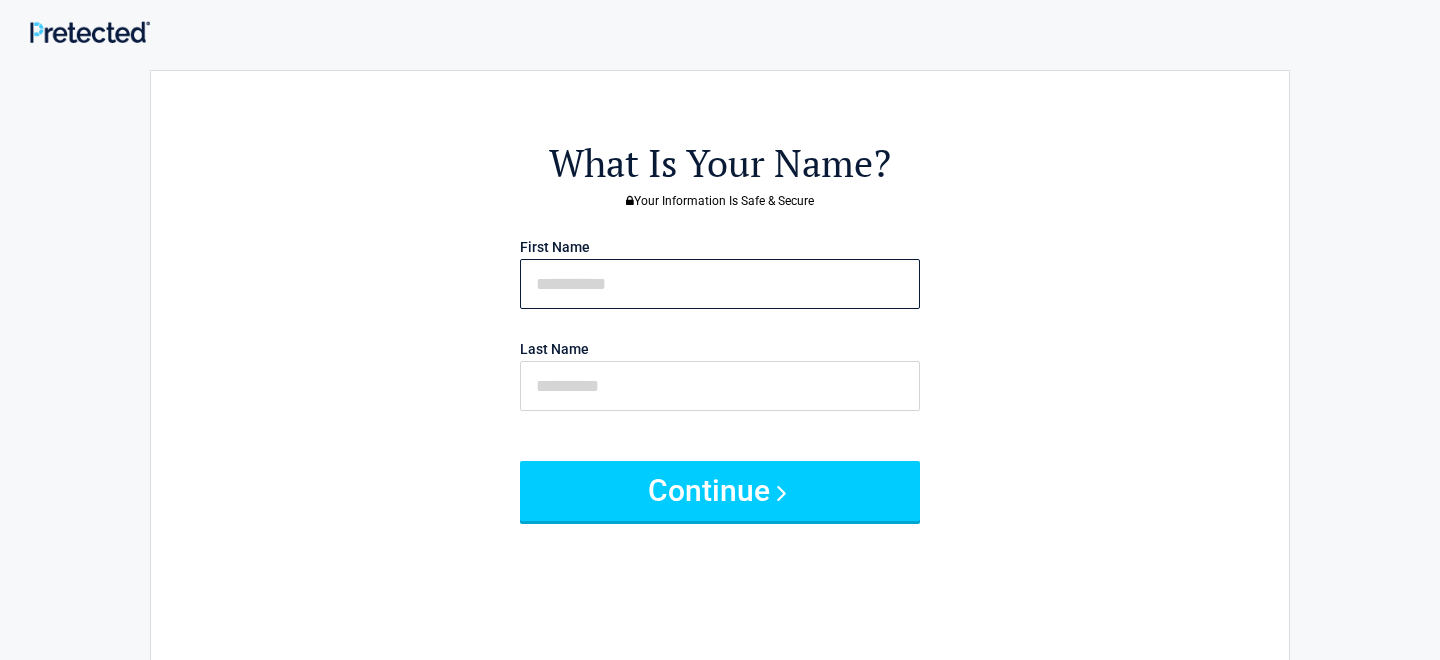 click at bounding box center (720, 284) 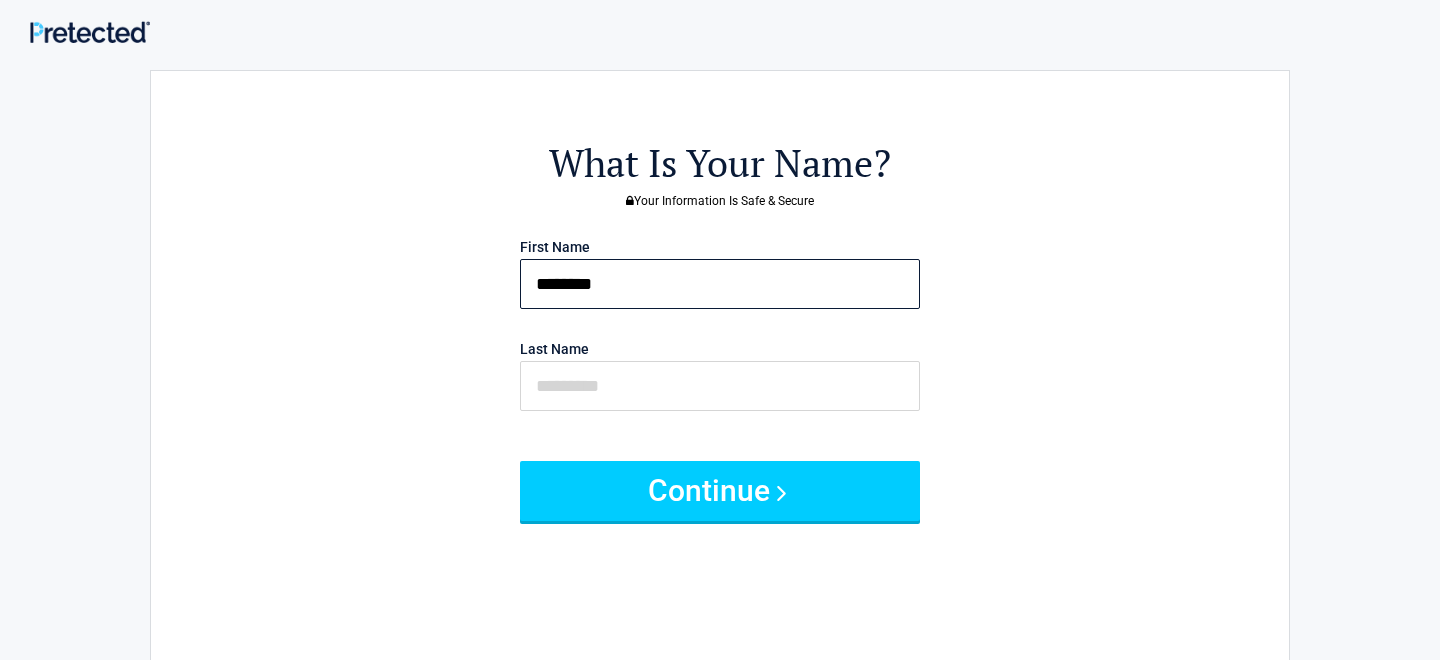 type on "********" 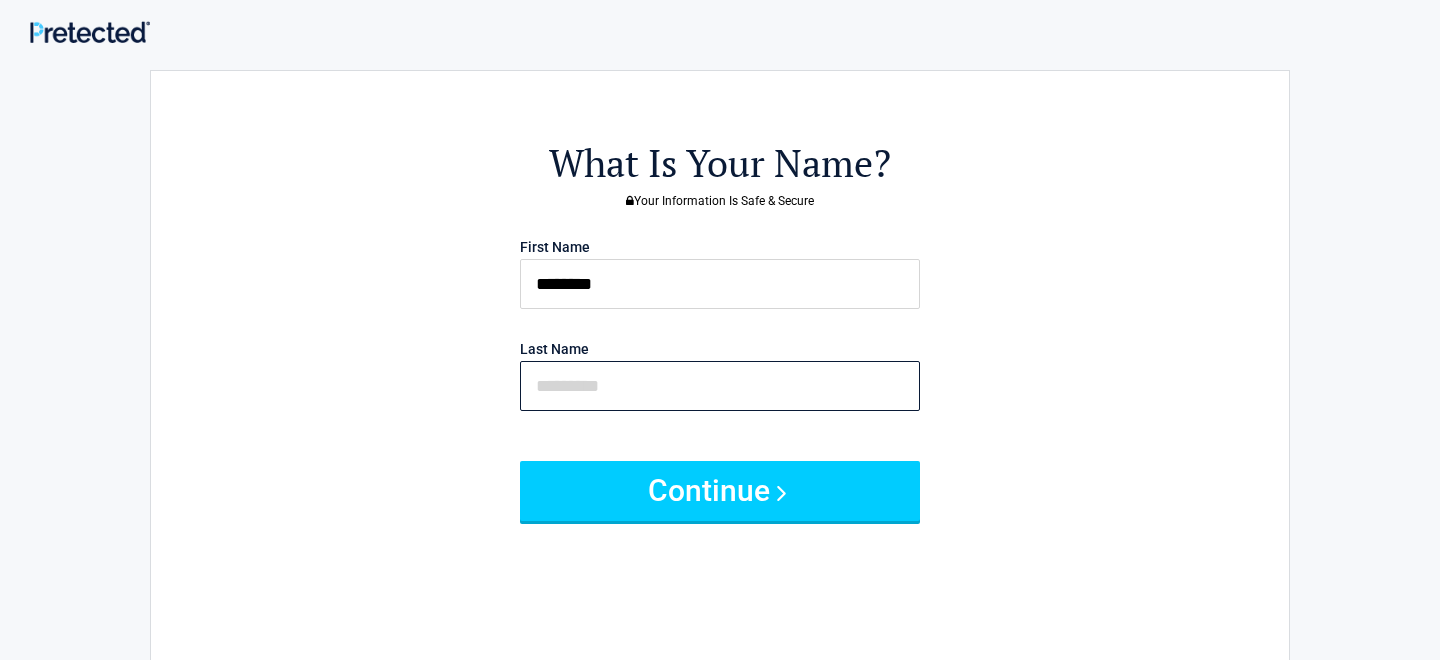 click at bounding box center [720, 386] 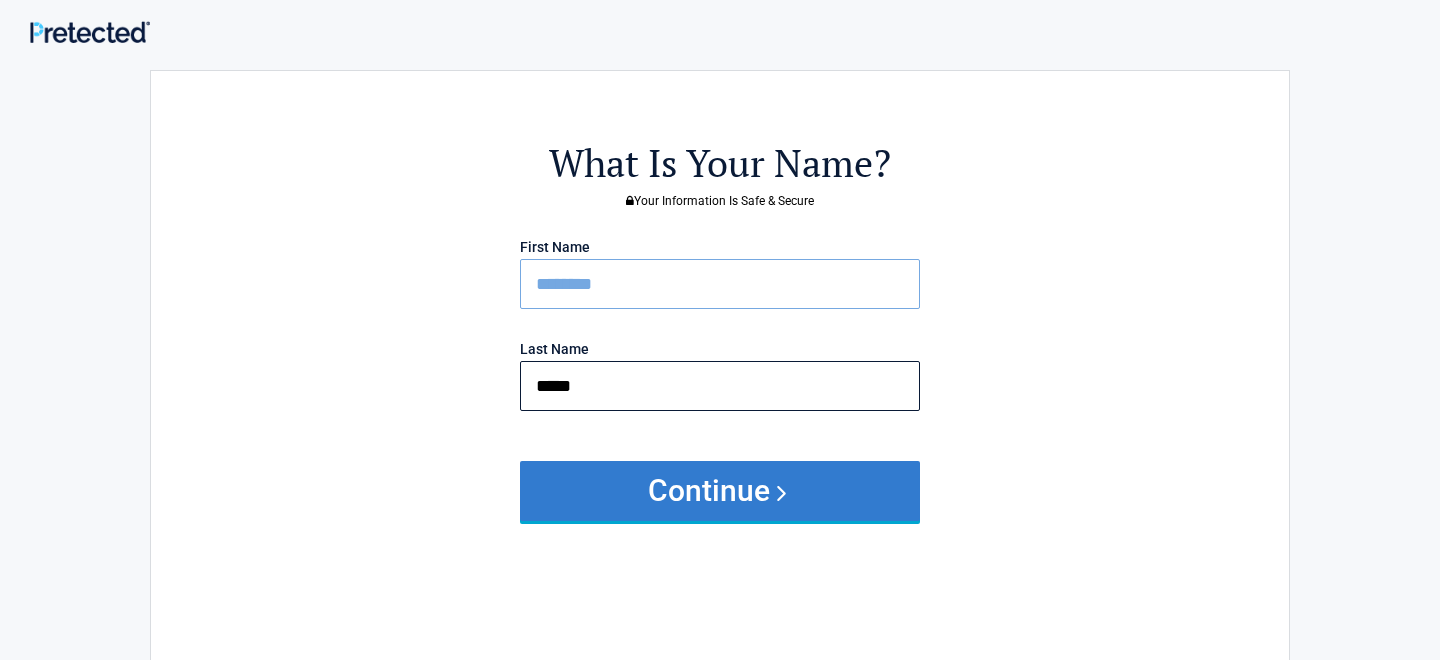 type on "*****" 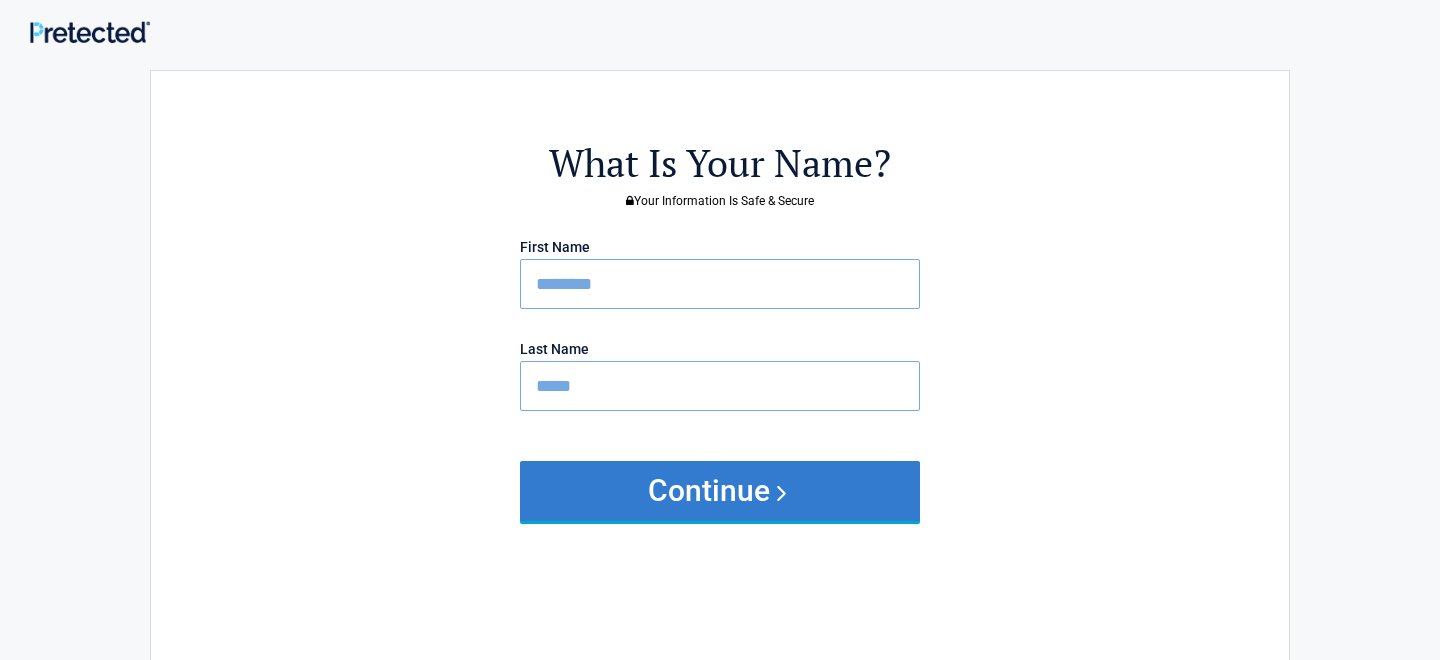 click on "Continue" at bounding box center [720, 491] 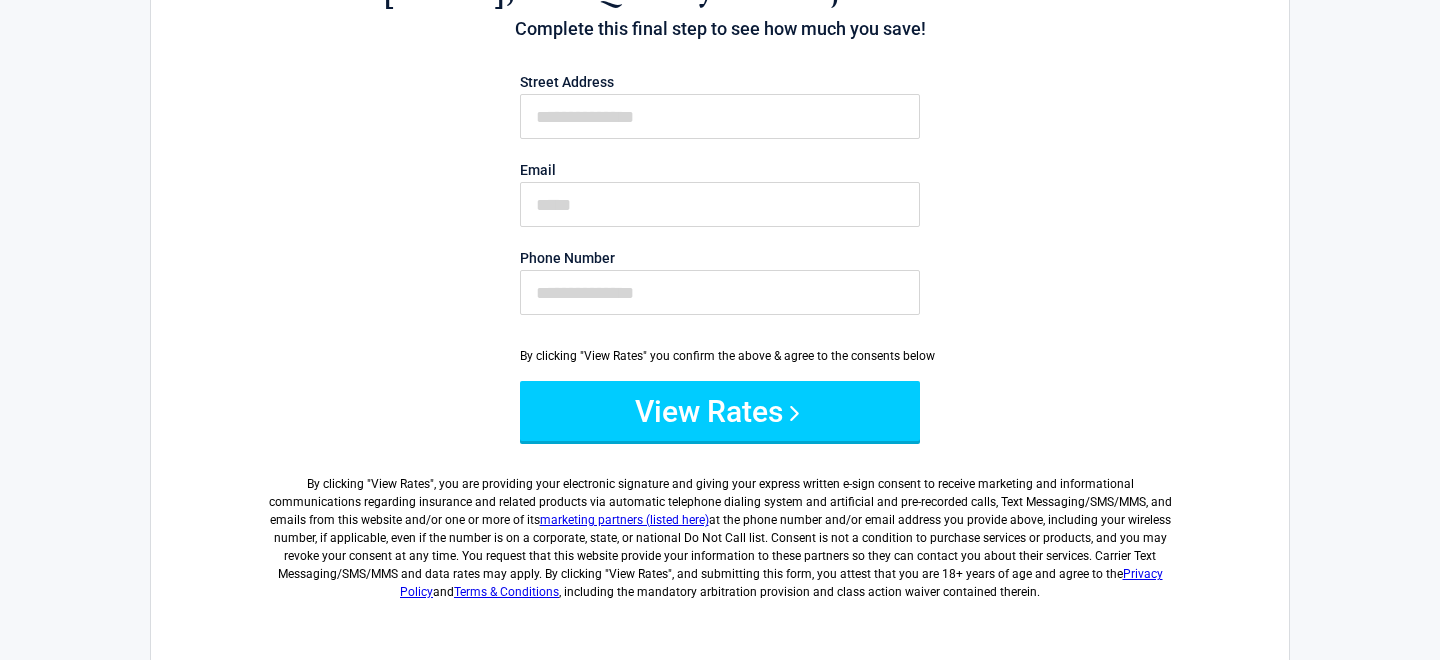 scroll, scrollTop: 31, scrollLeft: 0, axis: vertical 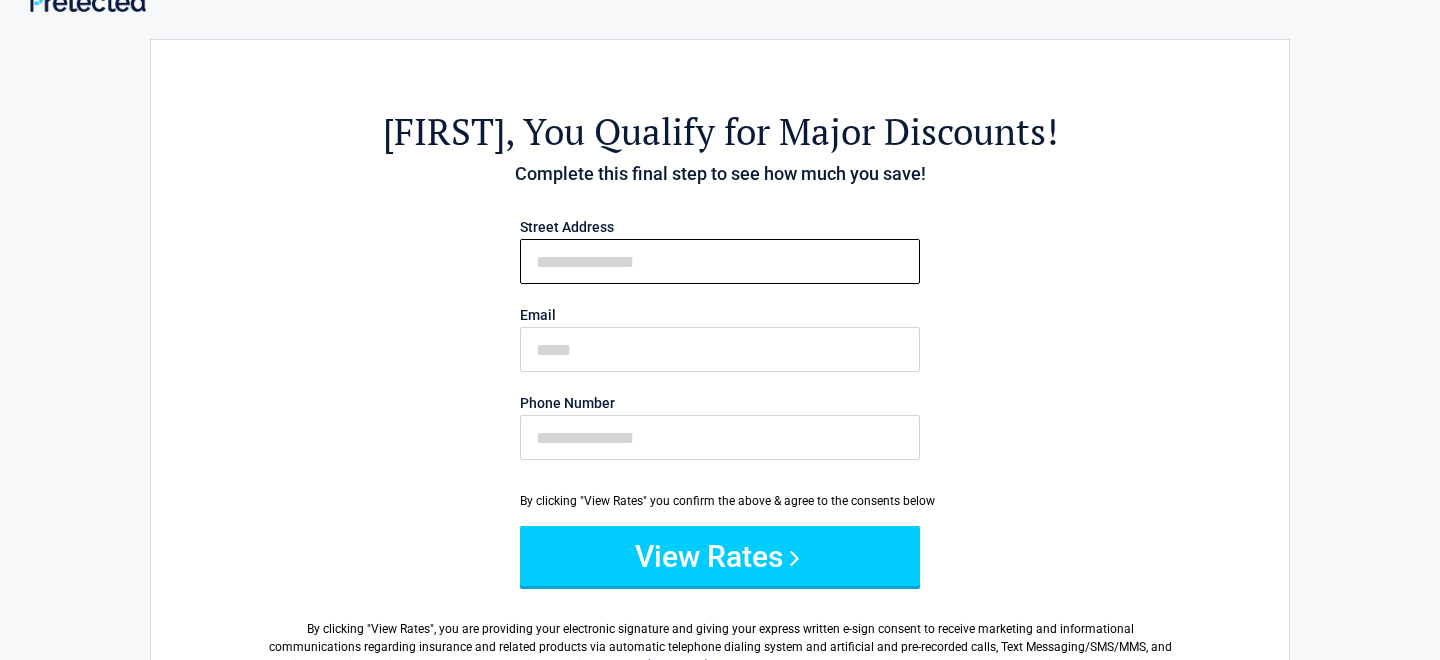 click on "First Name" at bounding box center [720, 261] 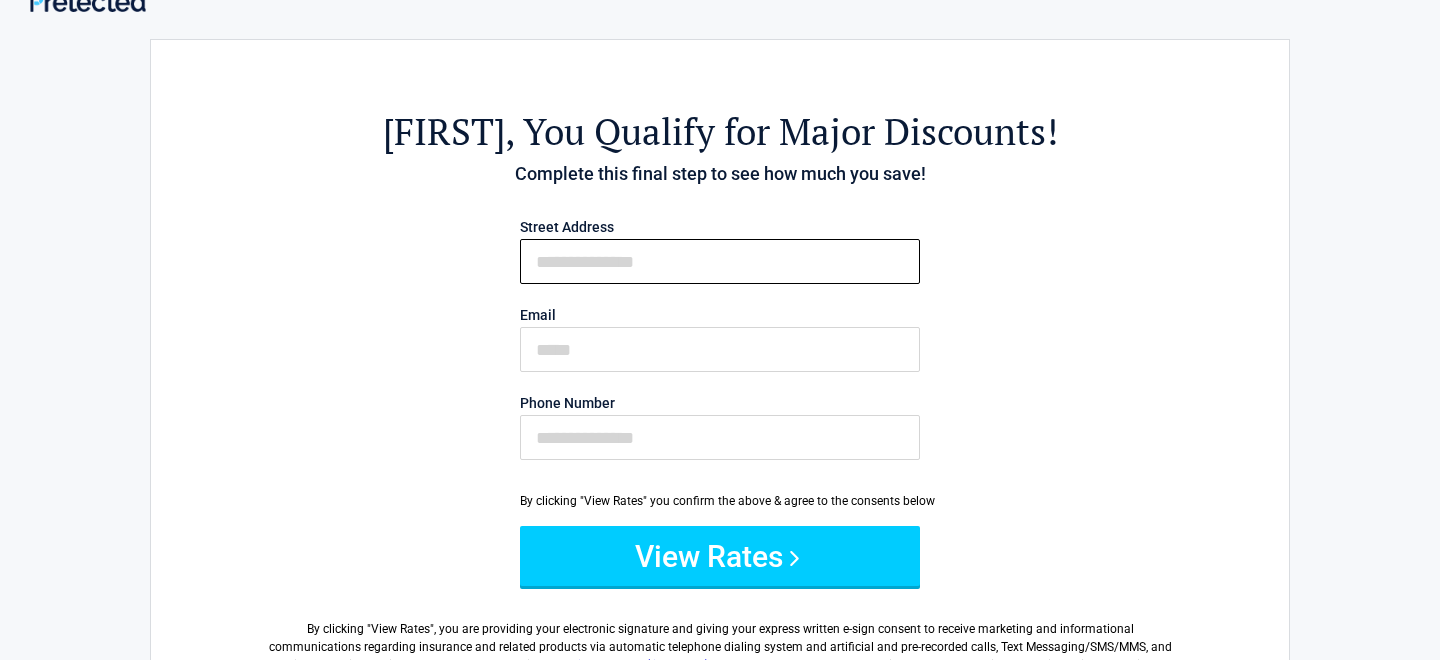 type on "**********" 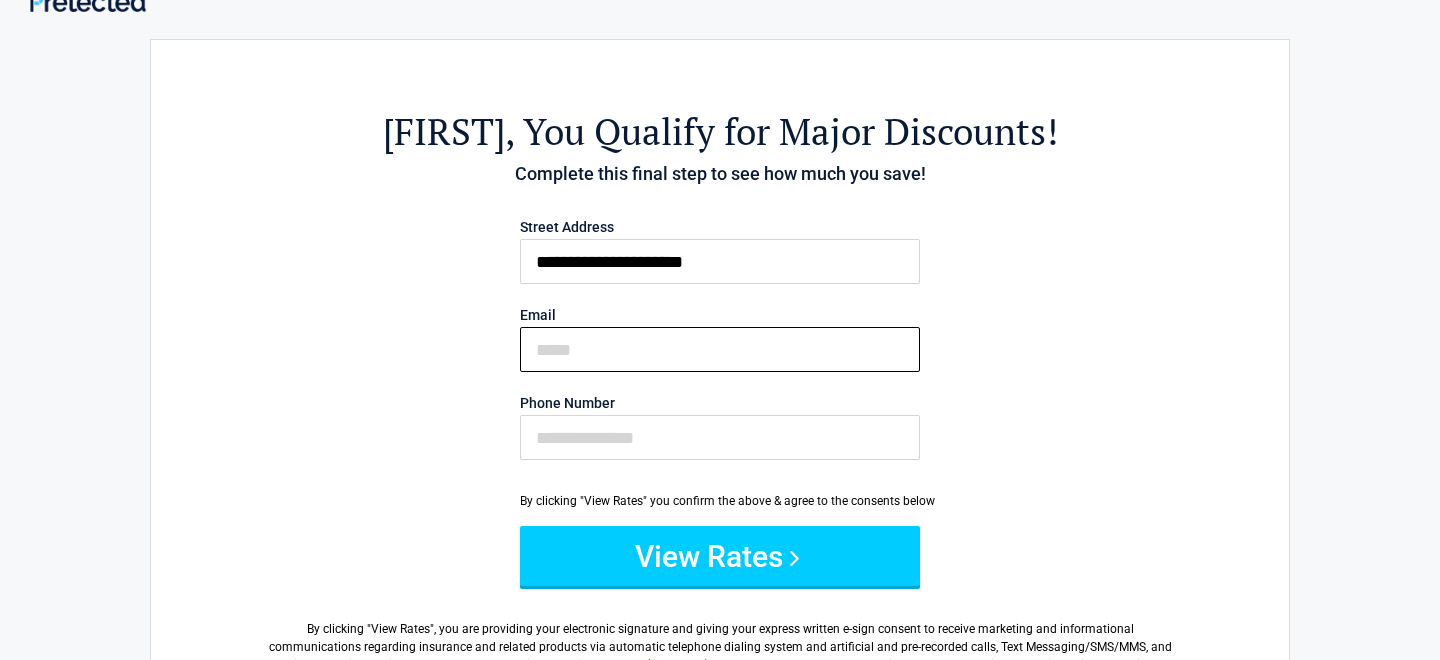 type on "**********" 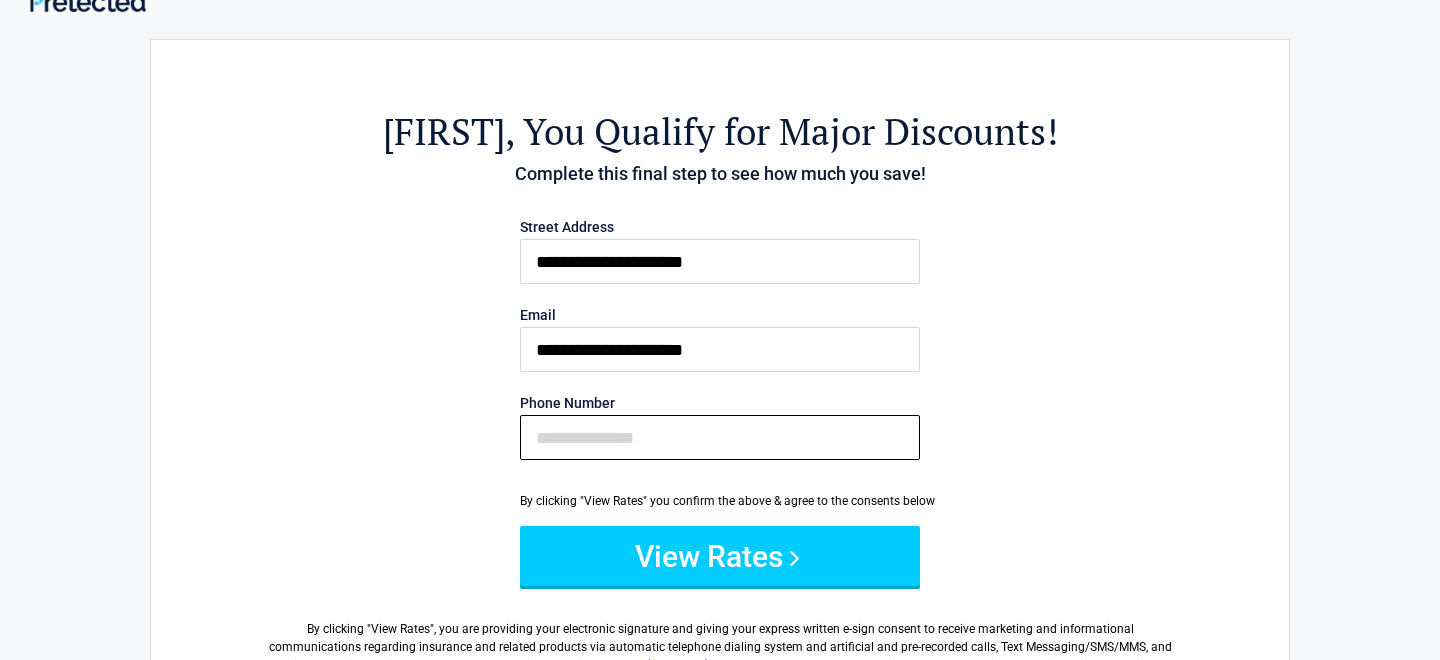 type on "**********" 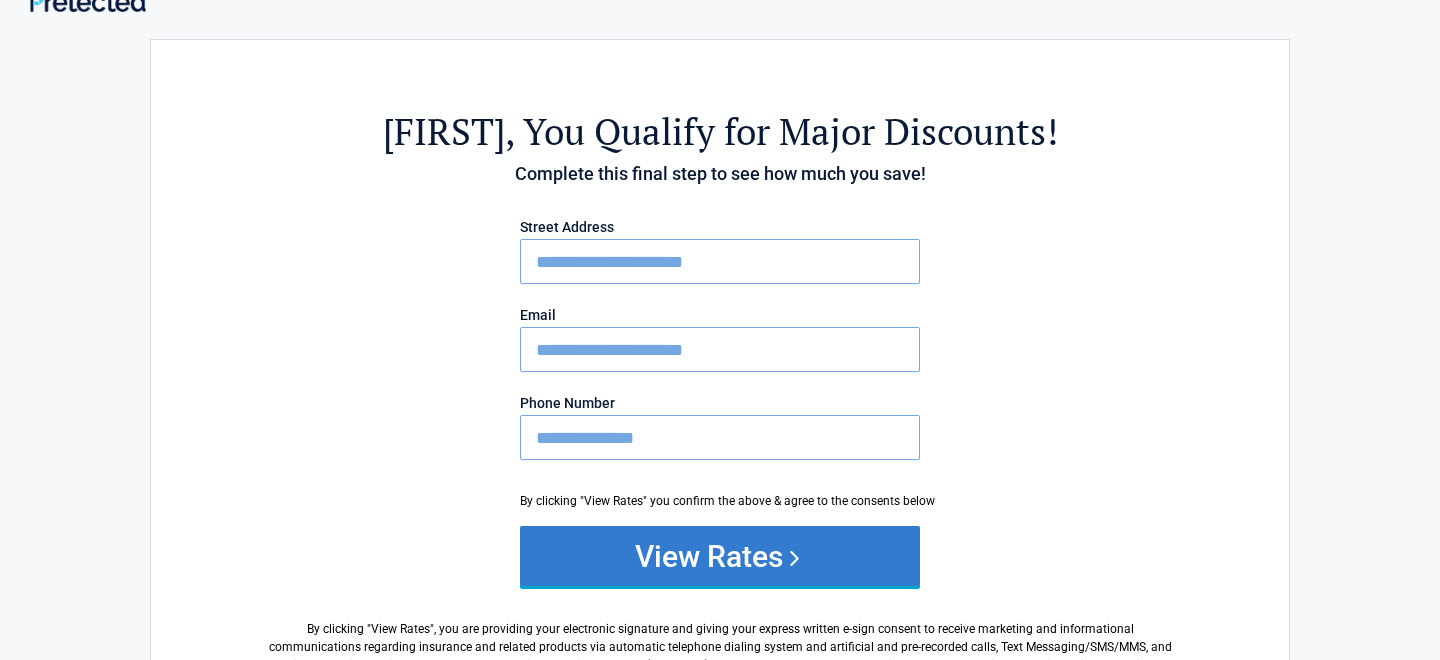 click on "View Rates" at bounding box center (720, 556) 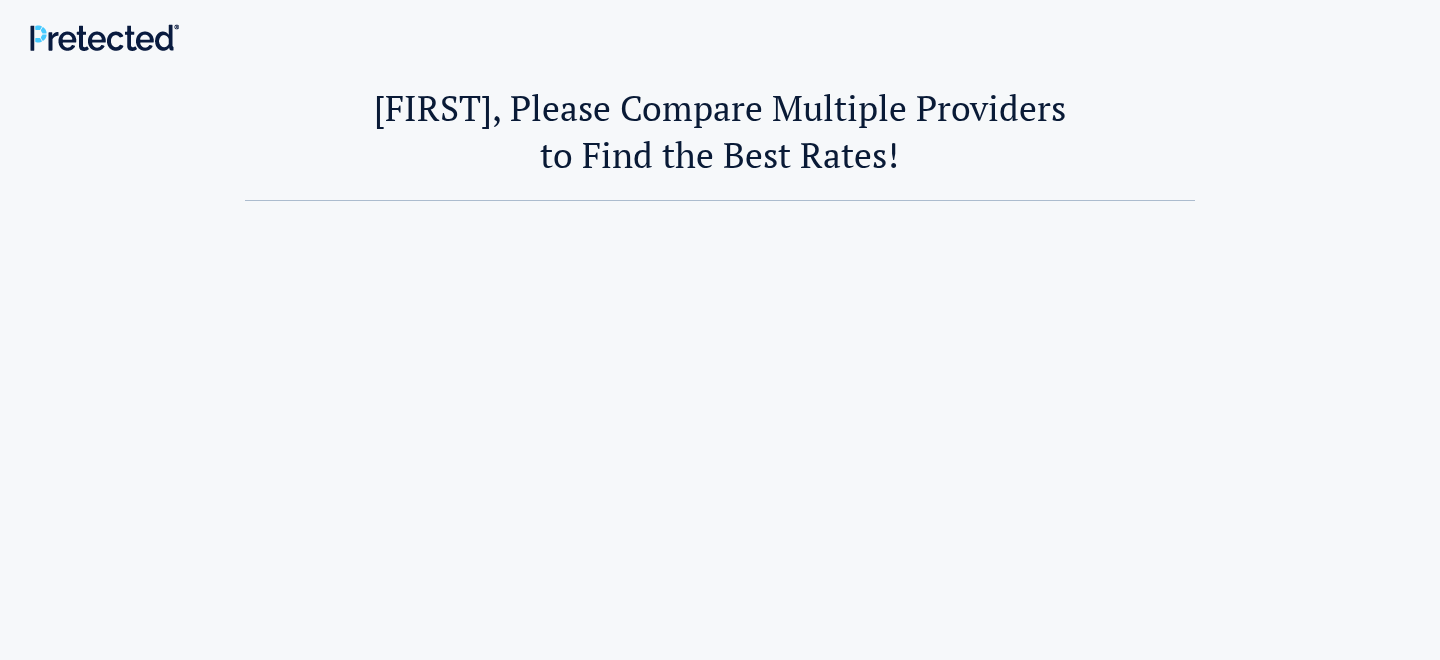 scroll, scrollTop: 0, scrollLeft: 0, axis: both 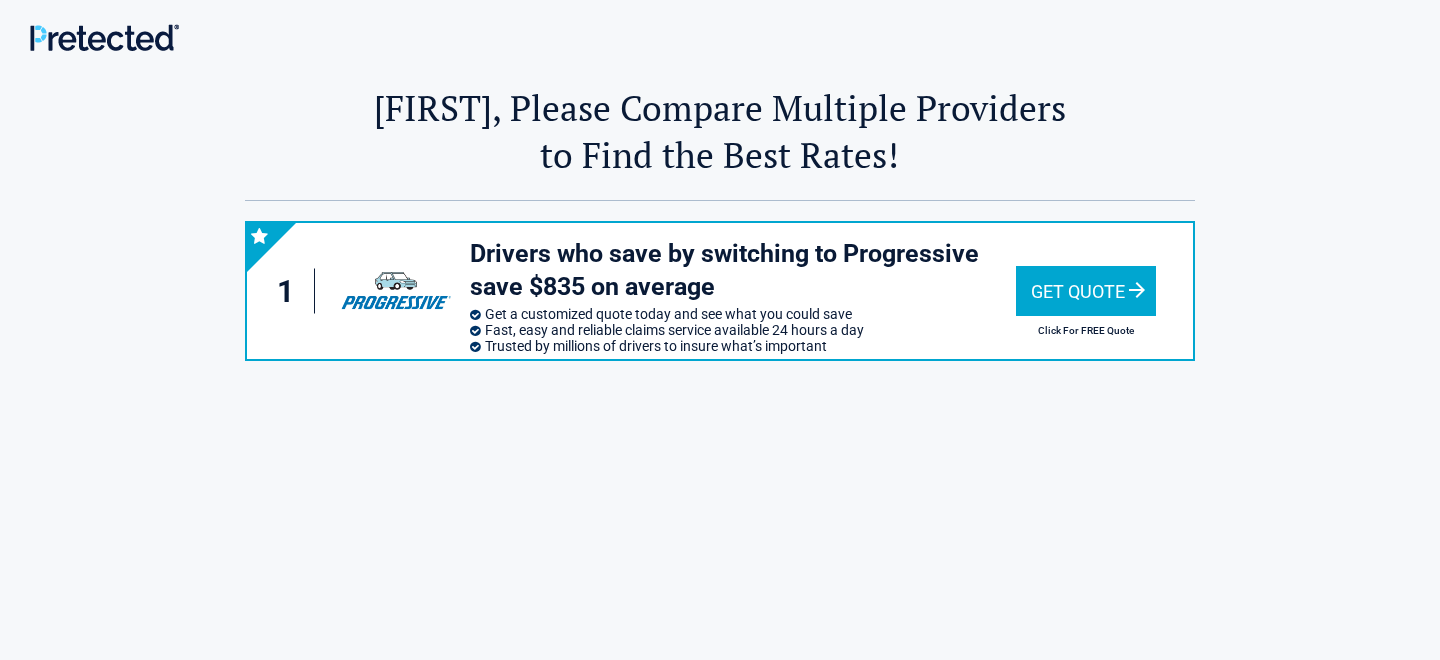 click on "Get Quote" at bounding box center (1086, 291) 